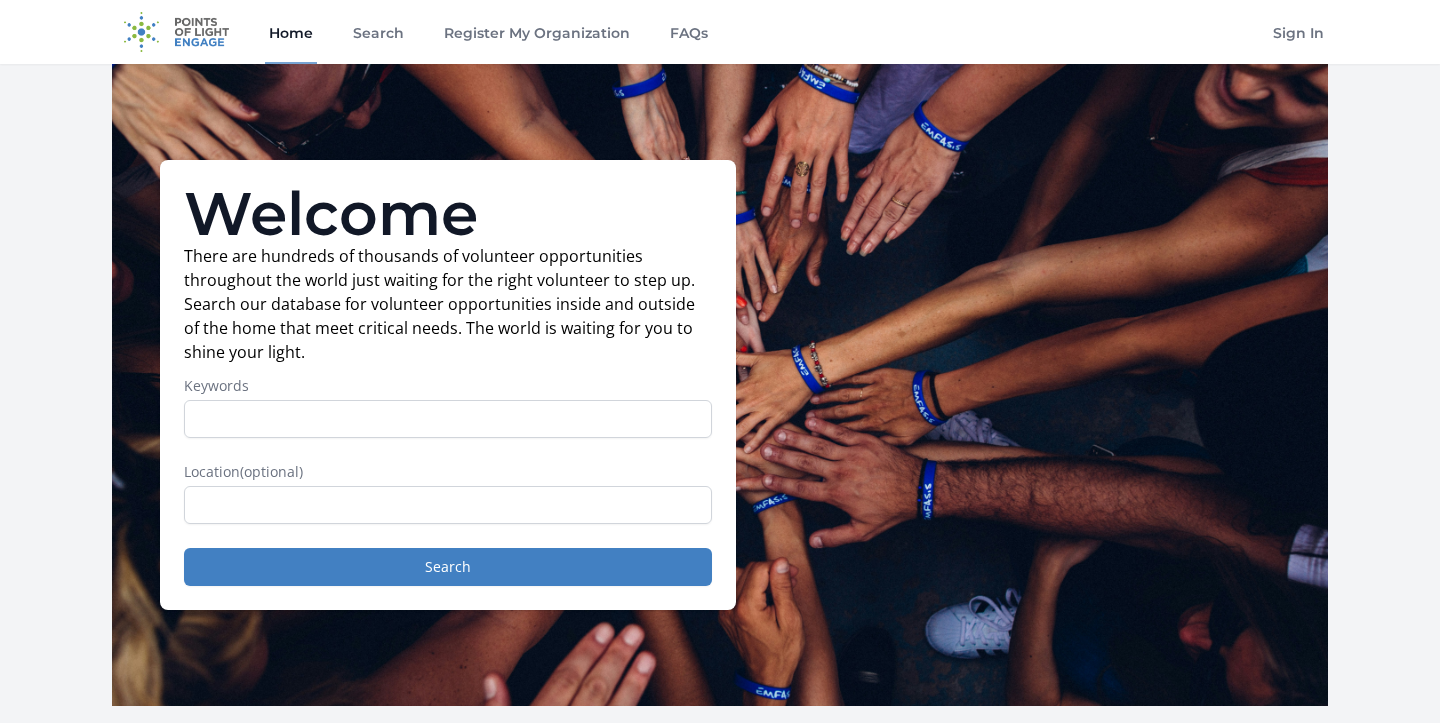 scroll, scrollTop: 0, scrollLeft: 0, axis: both 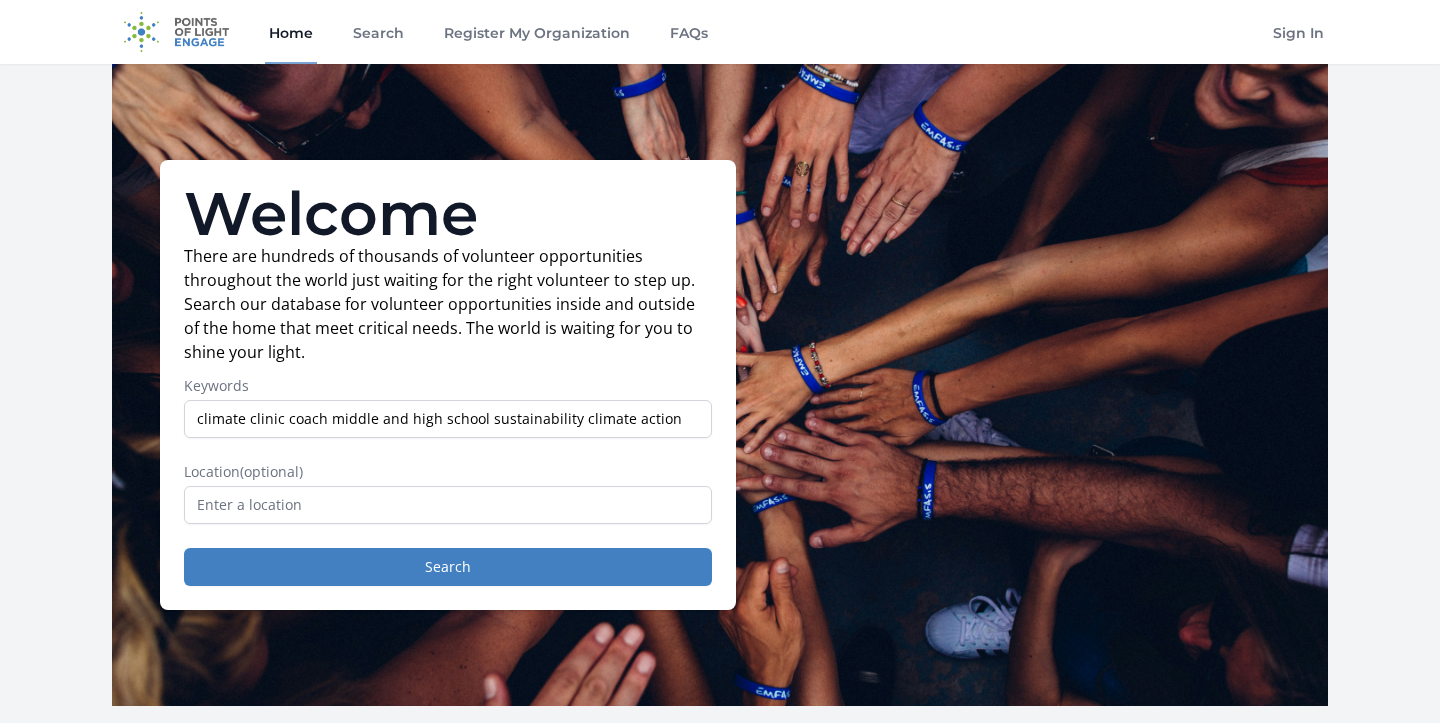 type on "climate clinic coach middle and high school sustainability climate action" 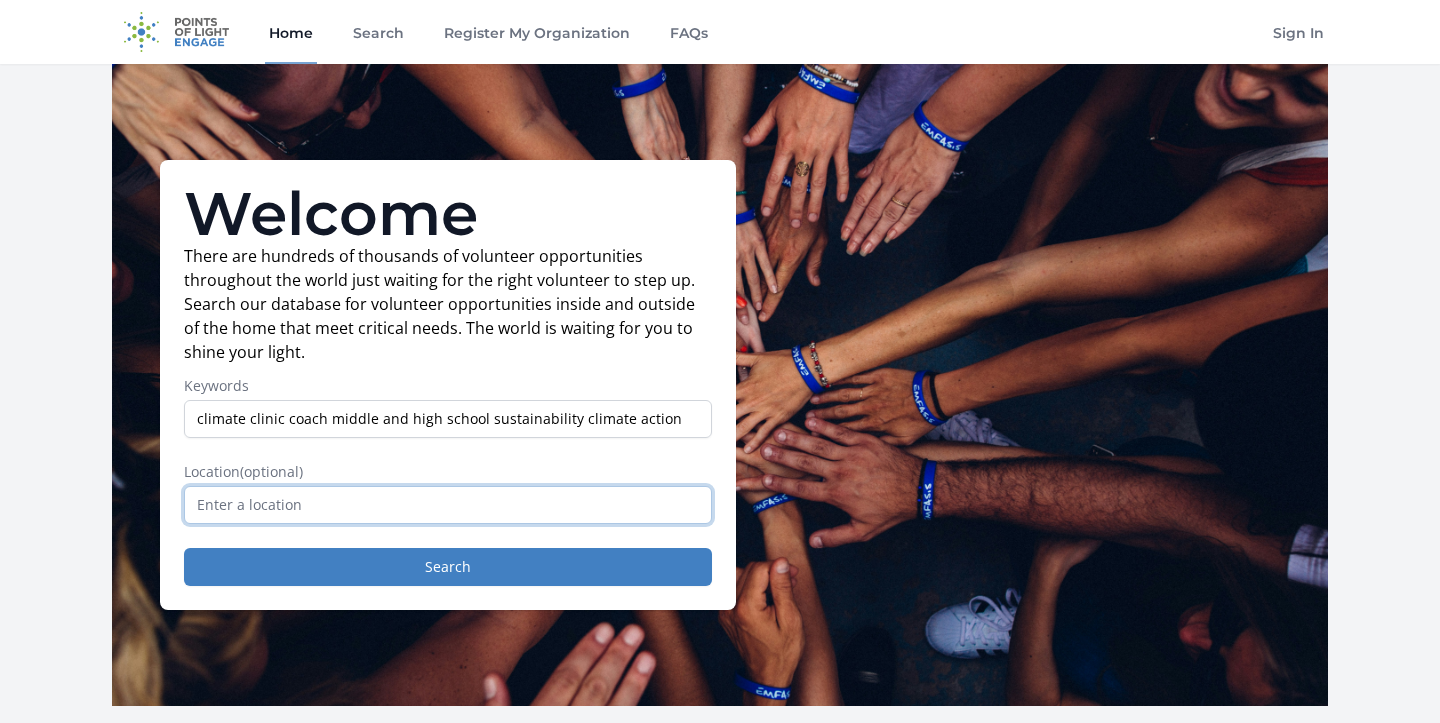 click at bounding box center [448, 505] 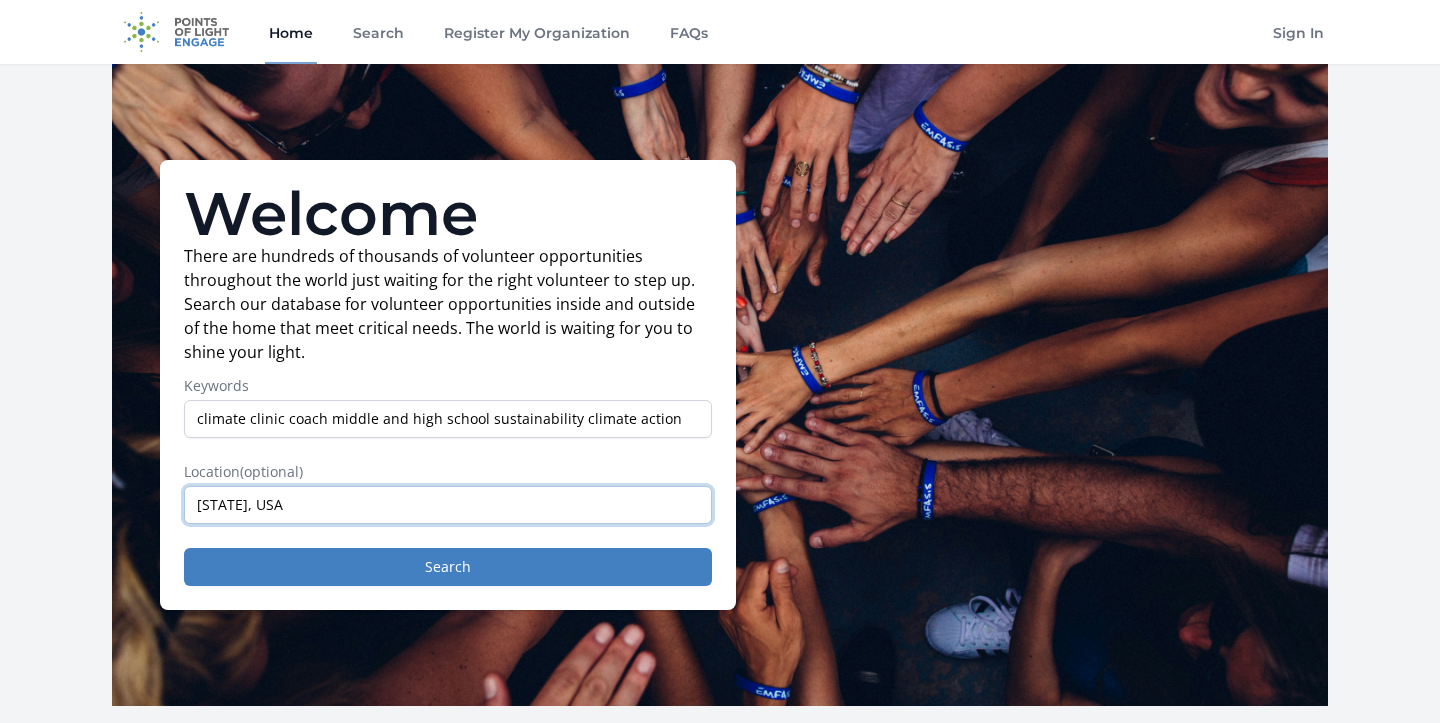 click on "Maryland, USA" at bounding box center (448, 505) 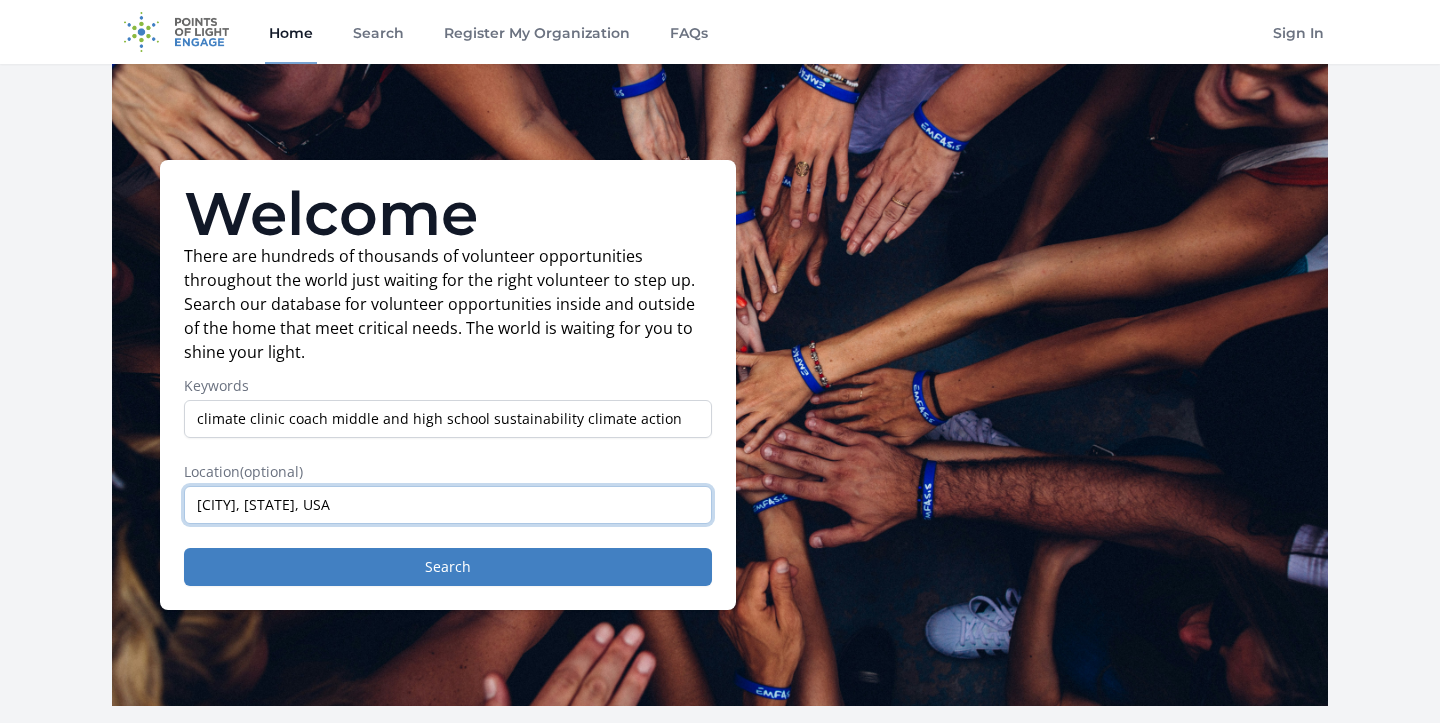 click on "Rockville, Maryland, USA" at bounding box center (448, 505) 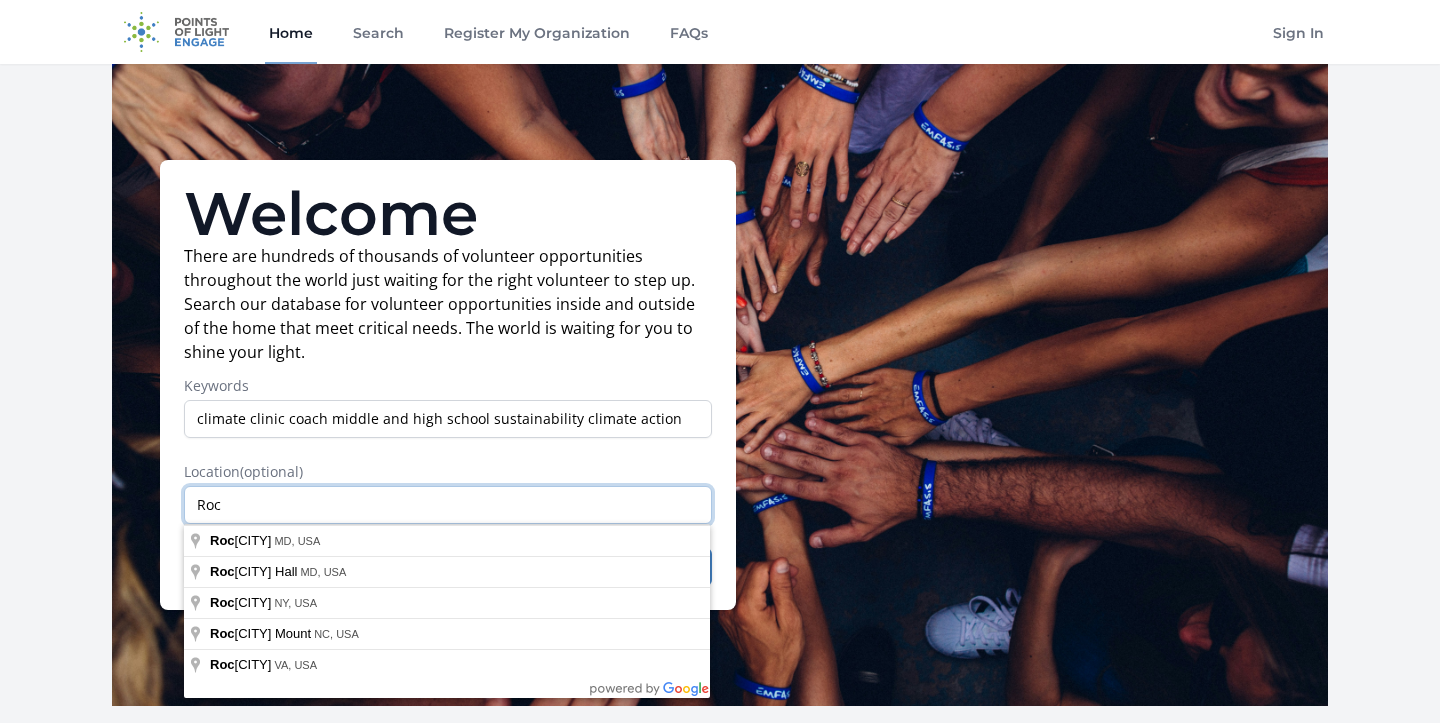 type on "R" 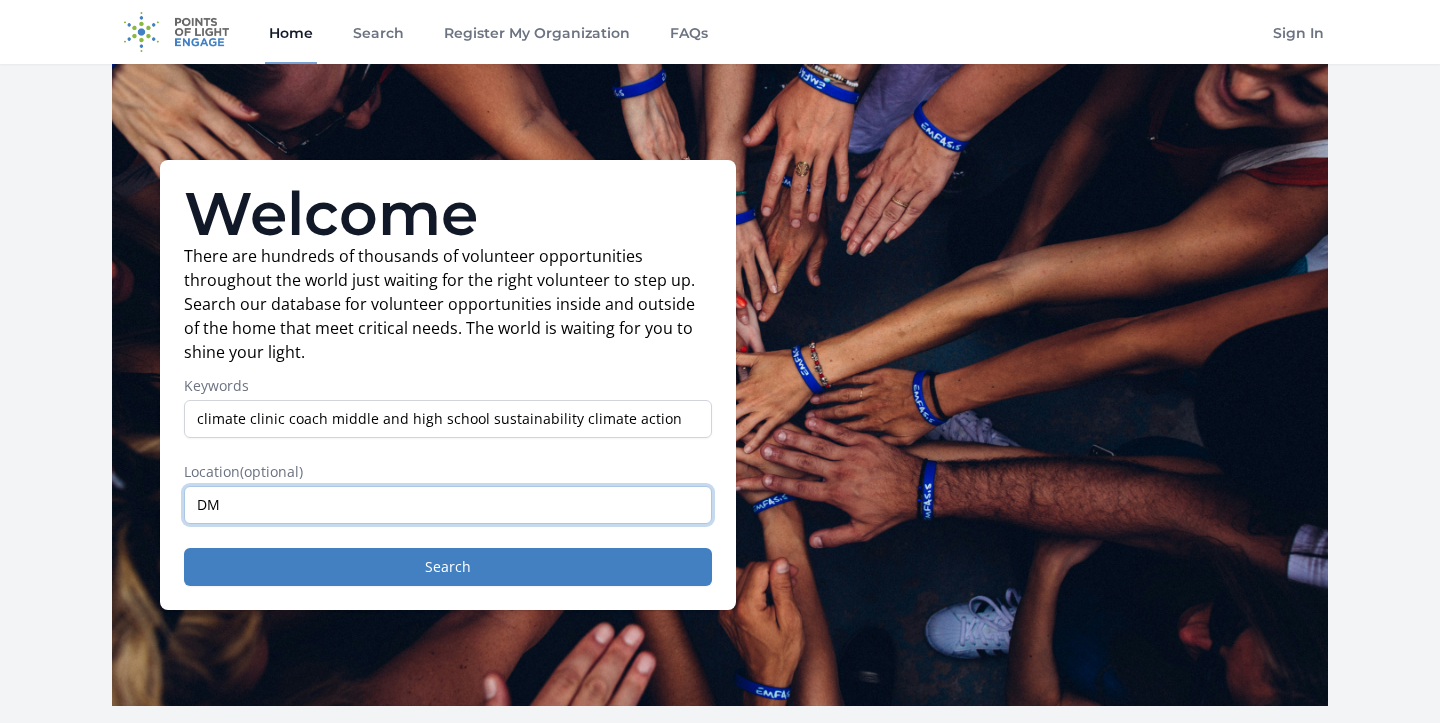 type on "D" 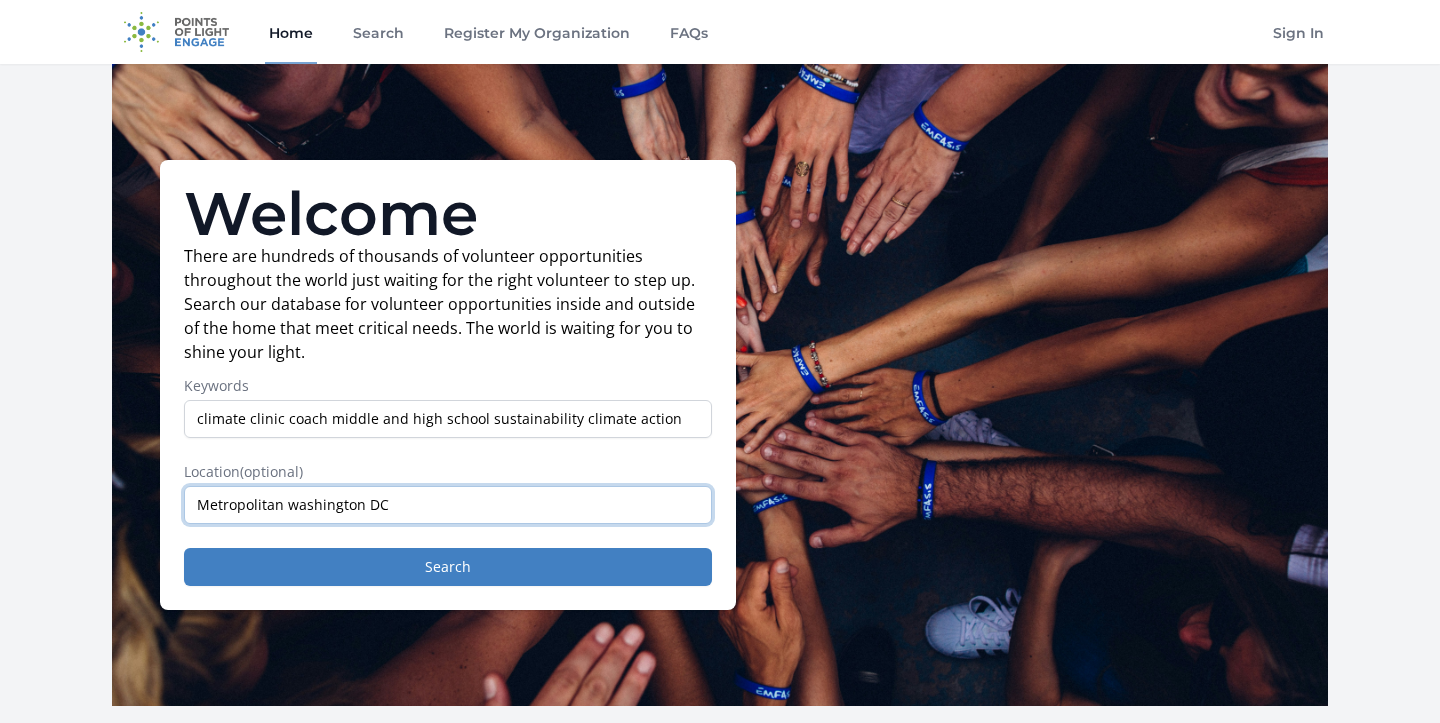 click on "Metropolitan washington DC" at bounding box center (448, 505) 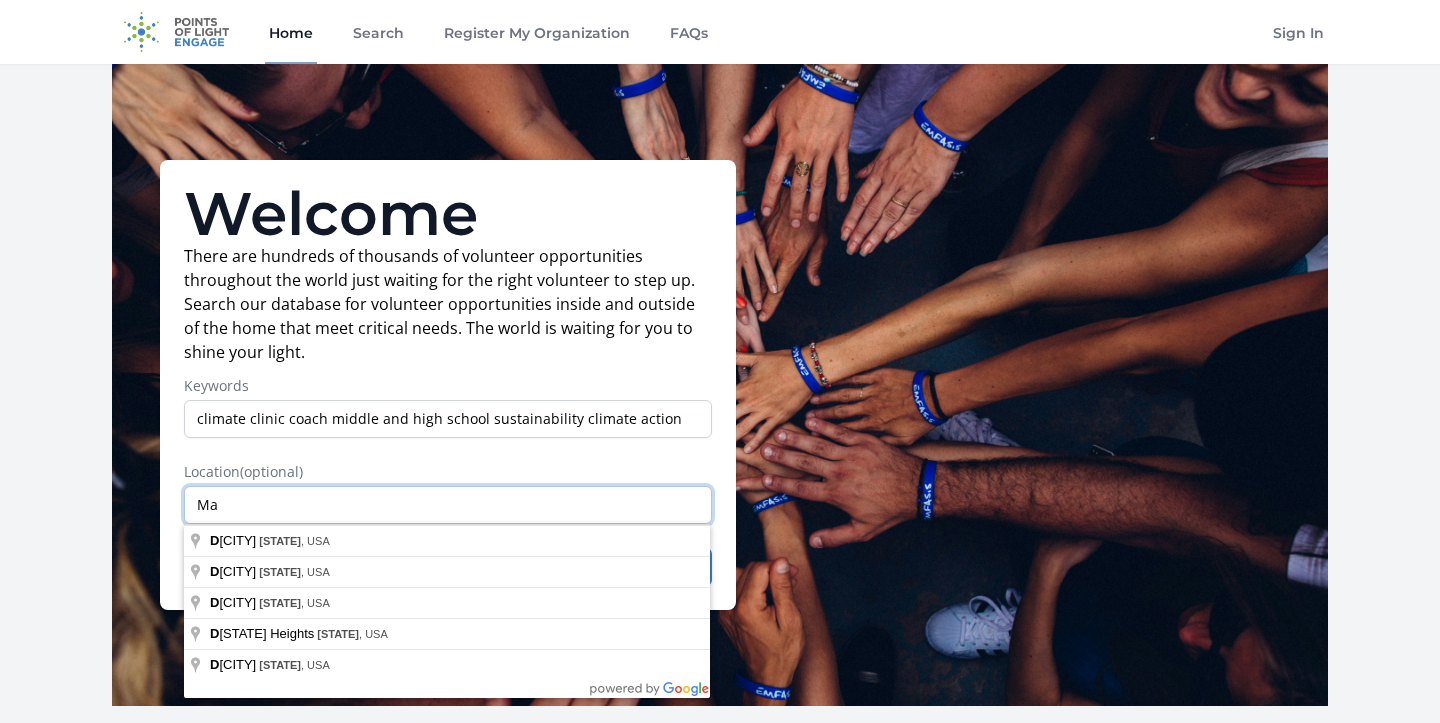type on "M" 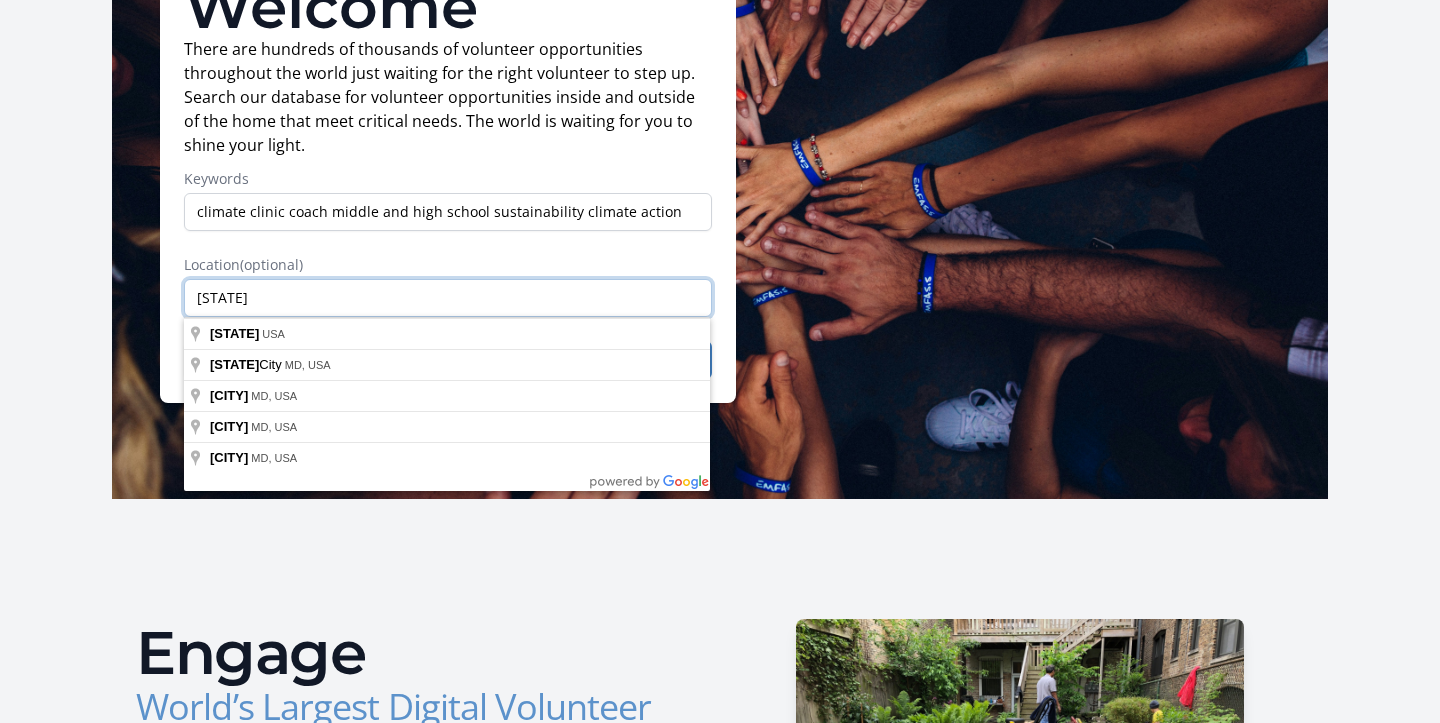 scroll, scrollTop: 209, scrollLeft: 0, axis: vertical 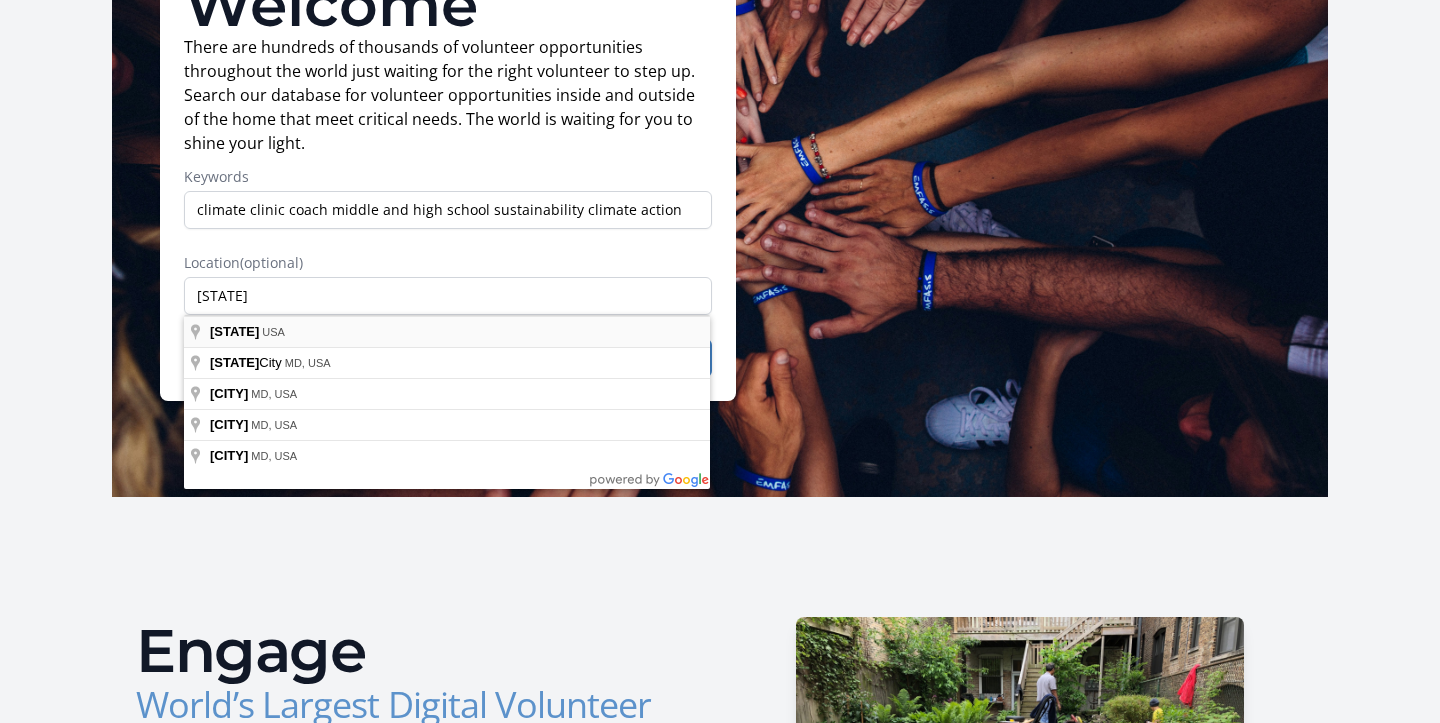 type on "Maryland, USA" 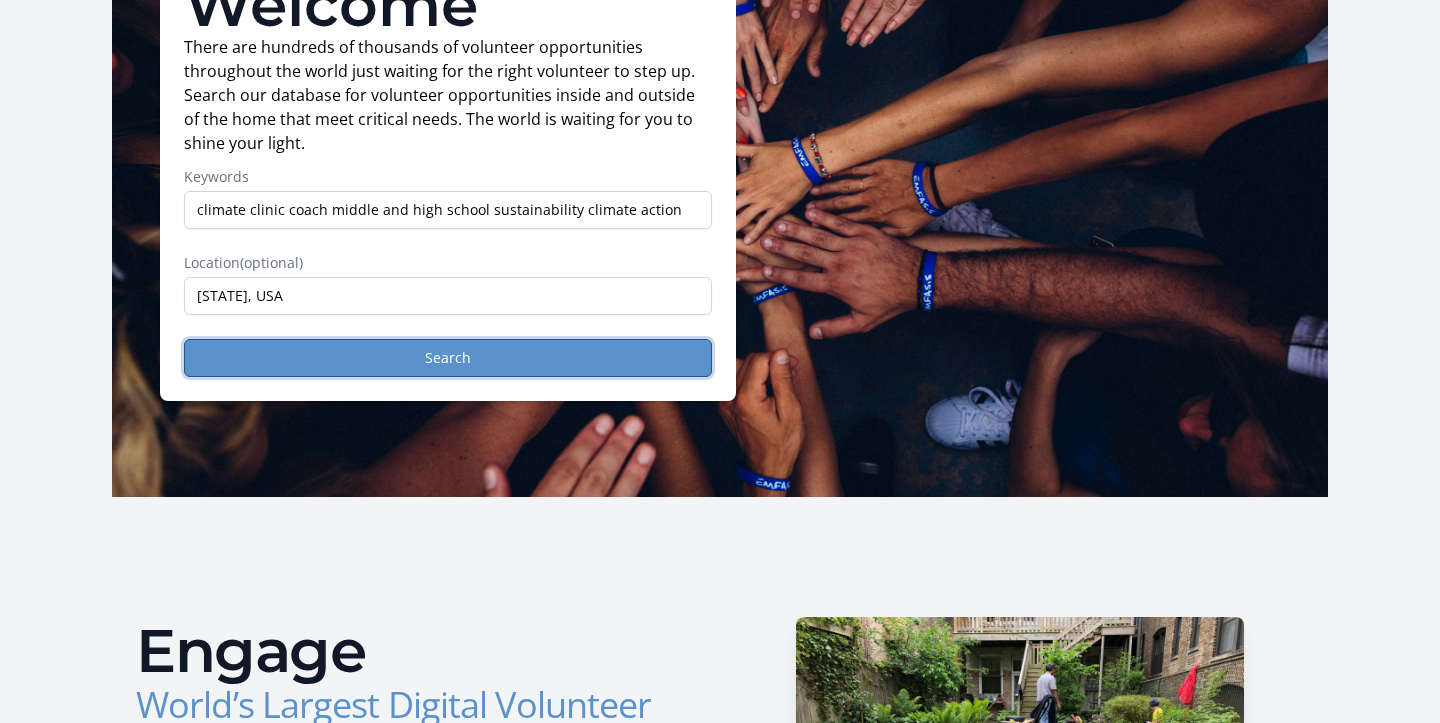 click on "Search" at bounding box center [448, 358] 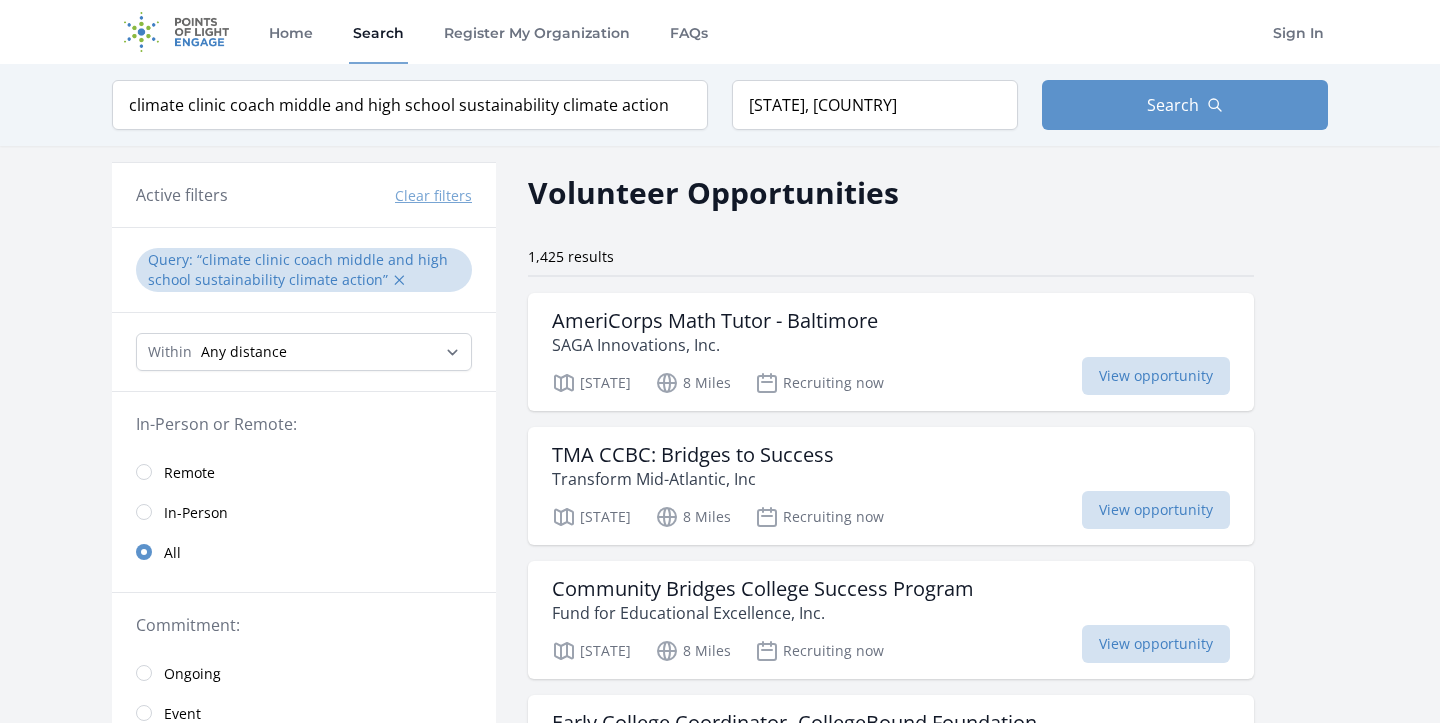 scroll, scrollTop: 0, scrollLeft: 0, axis: both 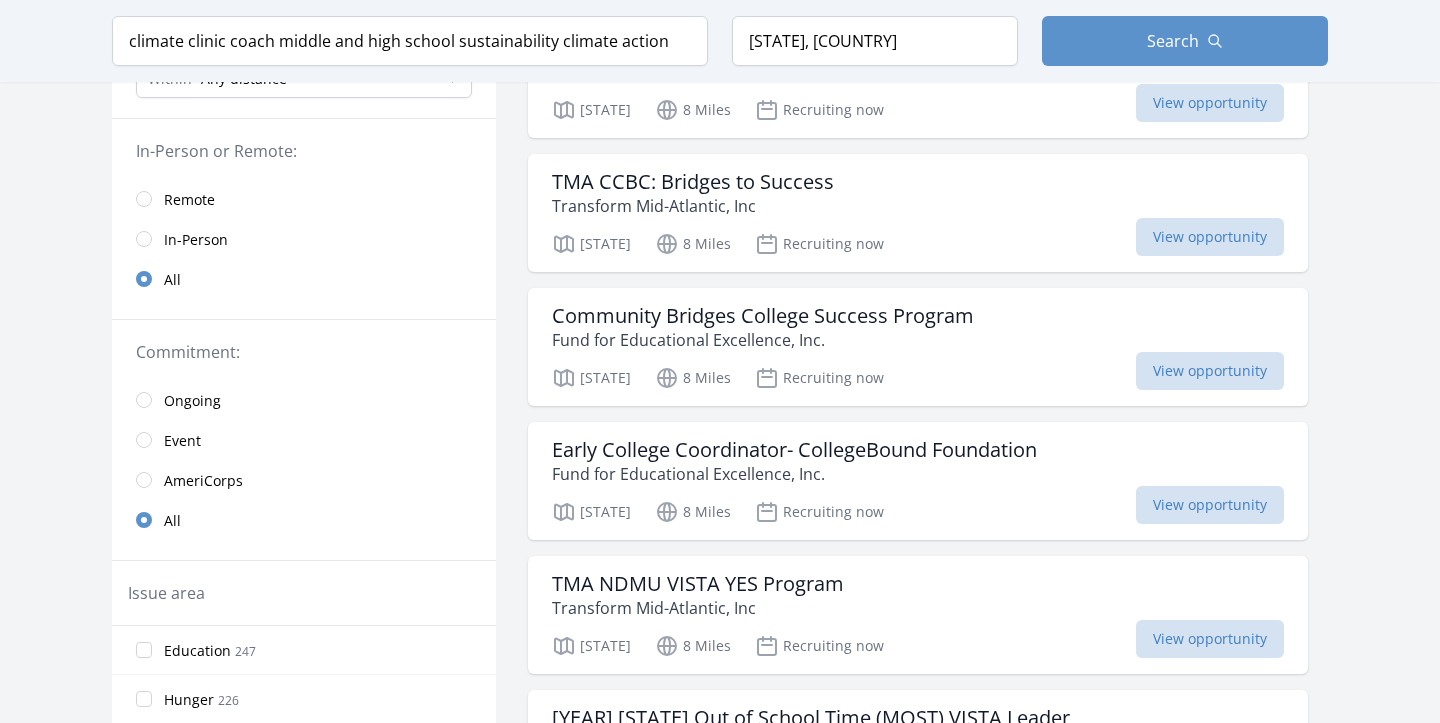 click on "AmeriCorps" at bounding box center [304, 480] 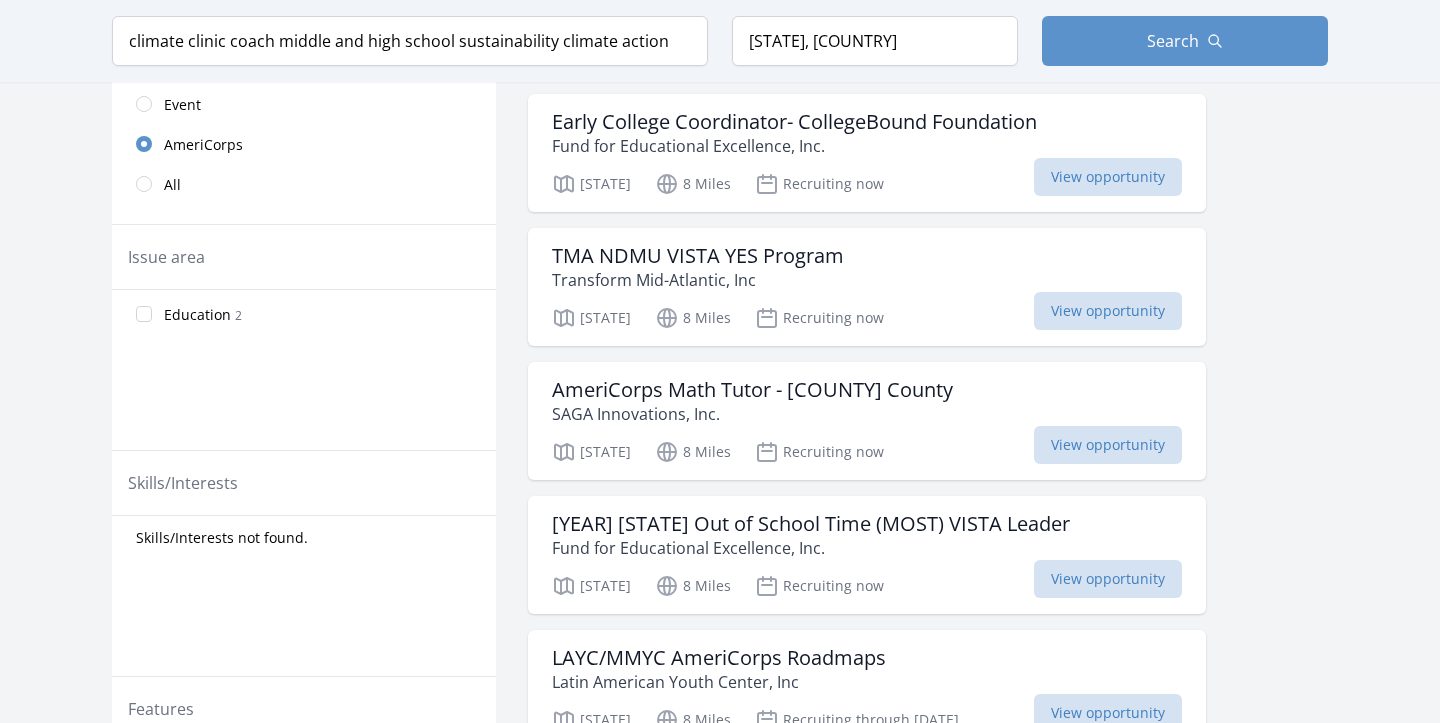 scroll, scrollTop: 604, scrollLeft: 0, axis: vertical 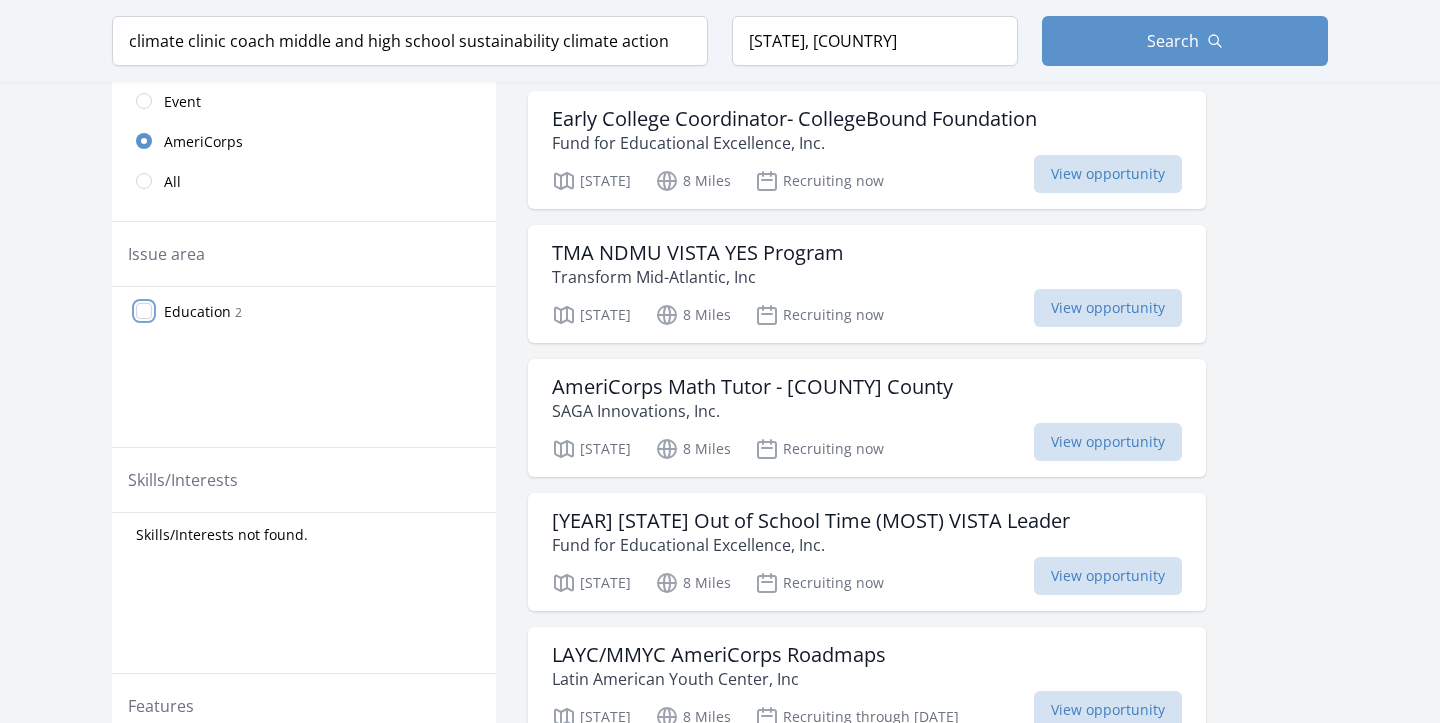 click on "Education   2" at bounding box center [144, 311] 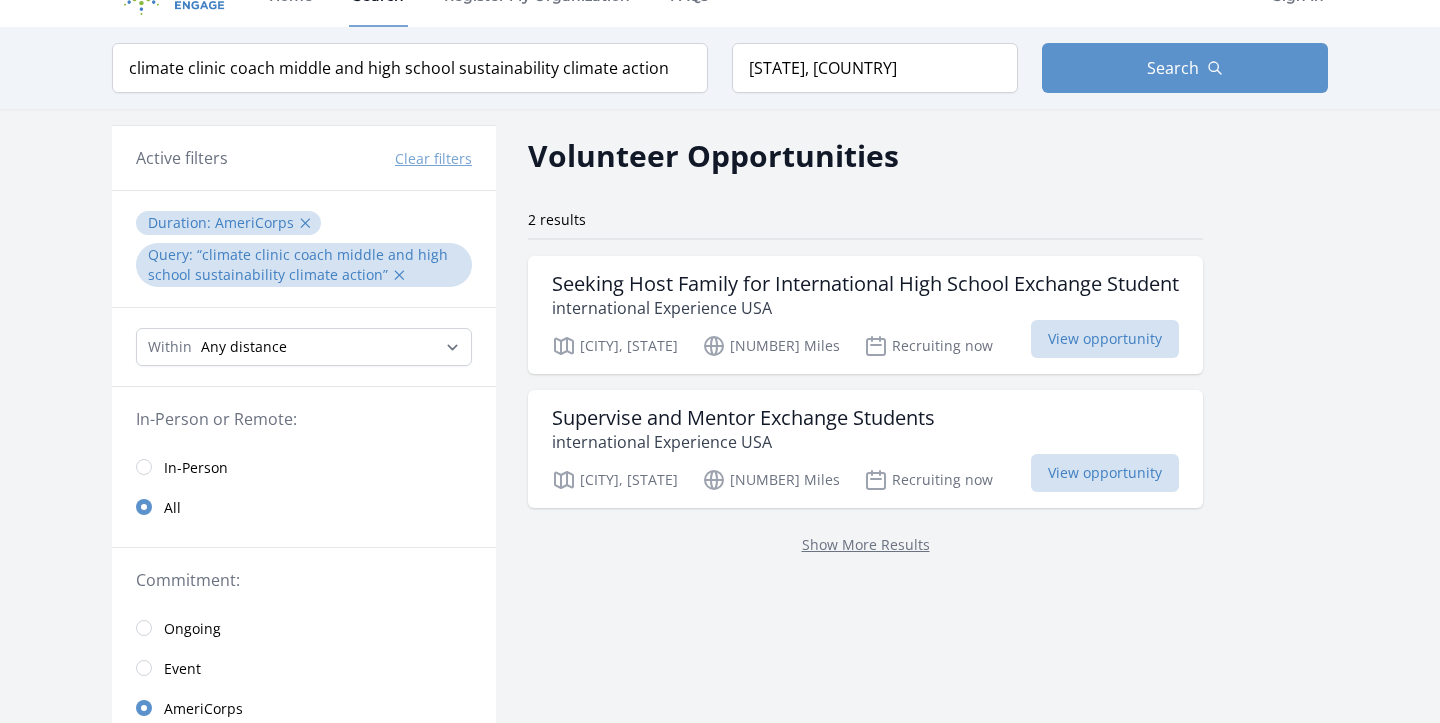 scroll, scrollTop: 0, scrollLeft: 0, axis: both 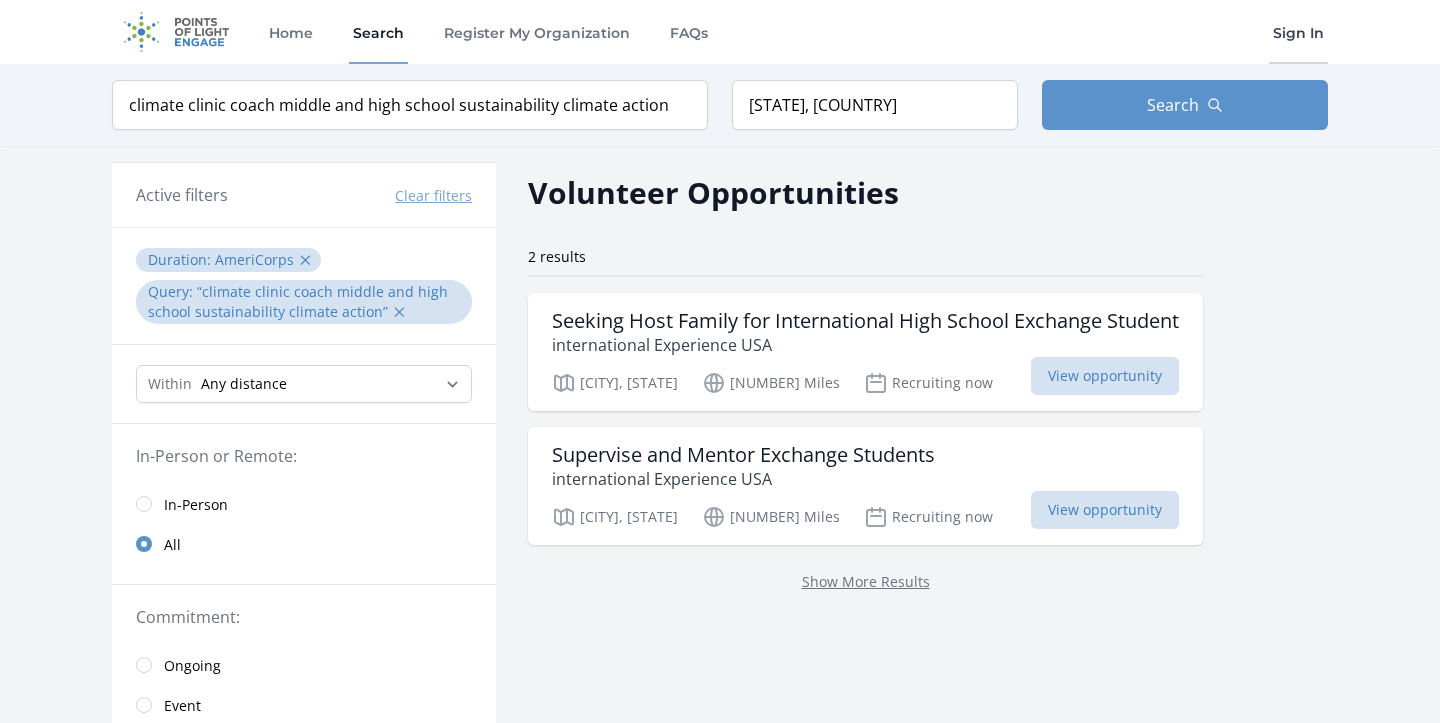 click on "Sign In" at bounding box center (1298, 32) 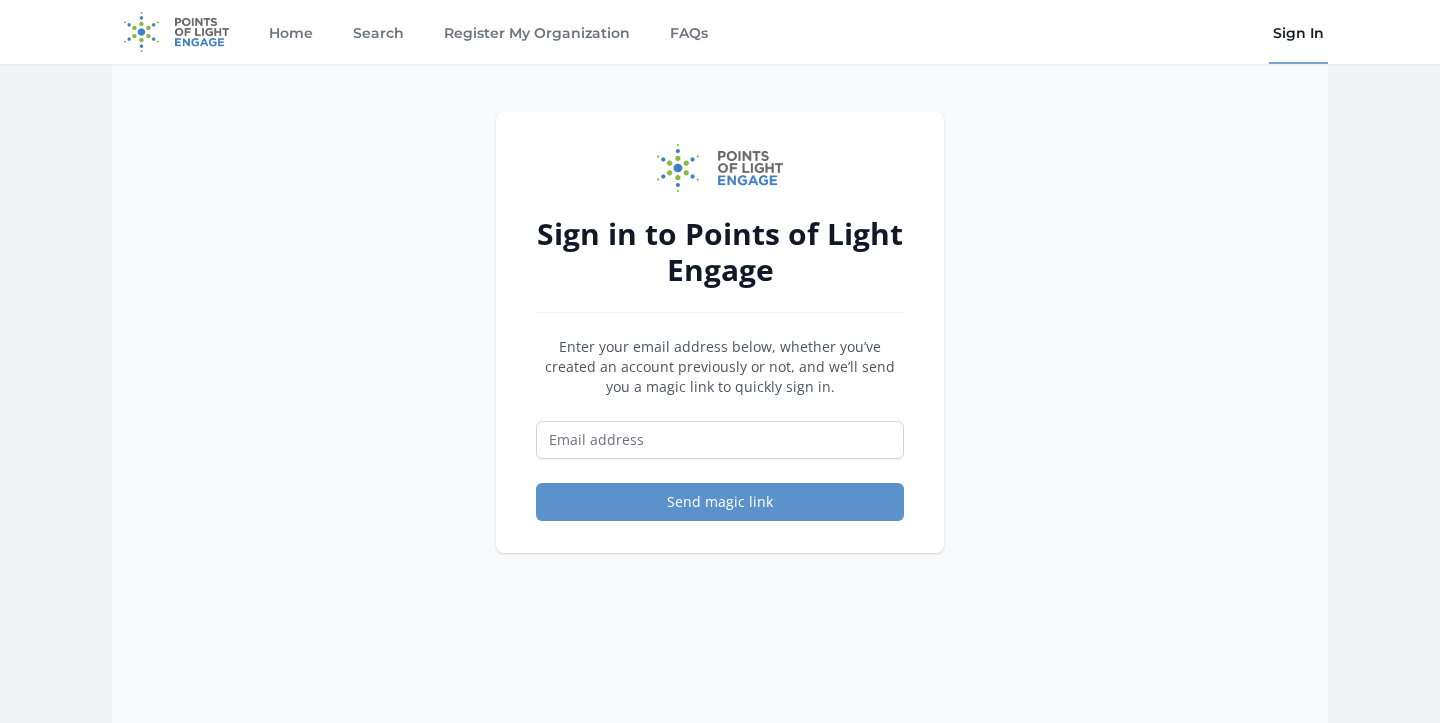 scroll, scrollTop: 0, scrollLeft: 0, axis: both 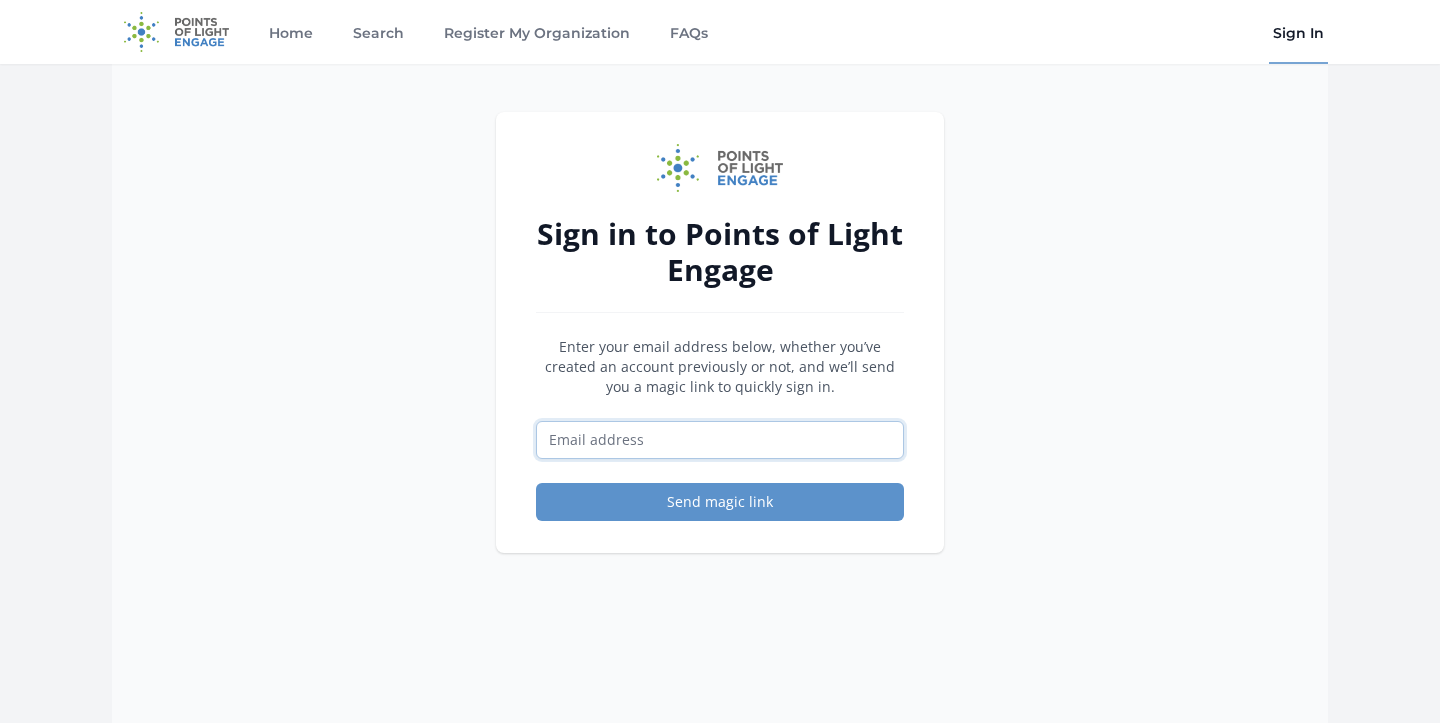 click at bounding box center [720, 440] 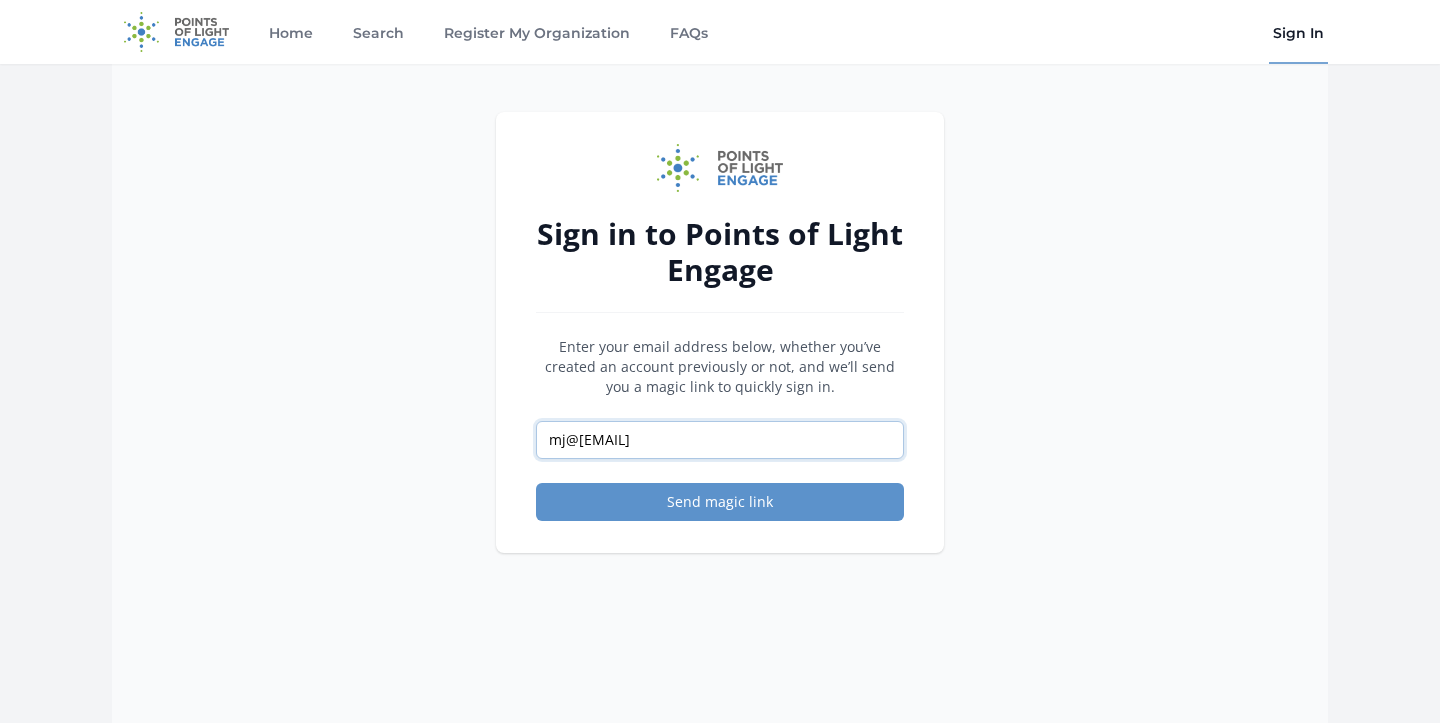 type on "[EMAIL]" 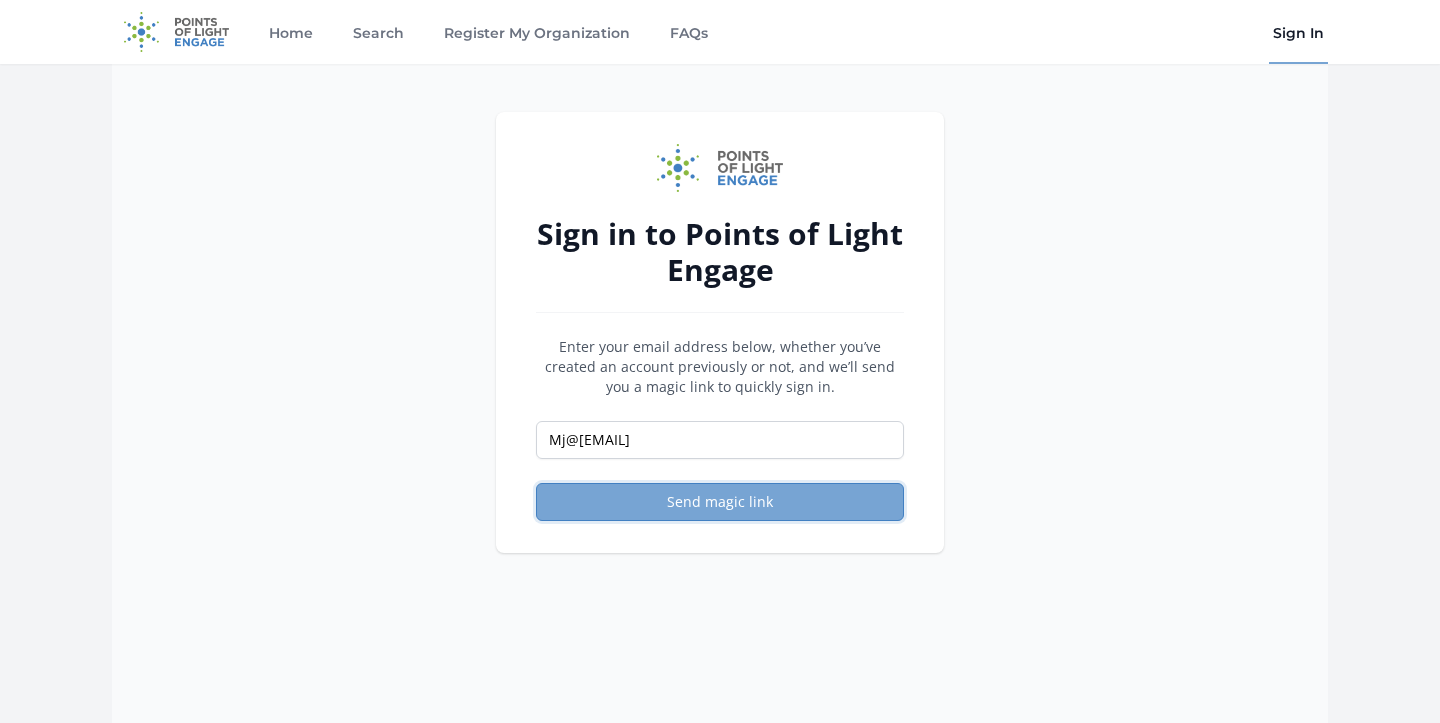 click on "Send magic link" at bounding box center [720, 502] 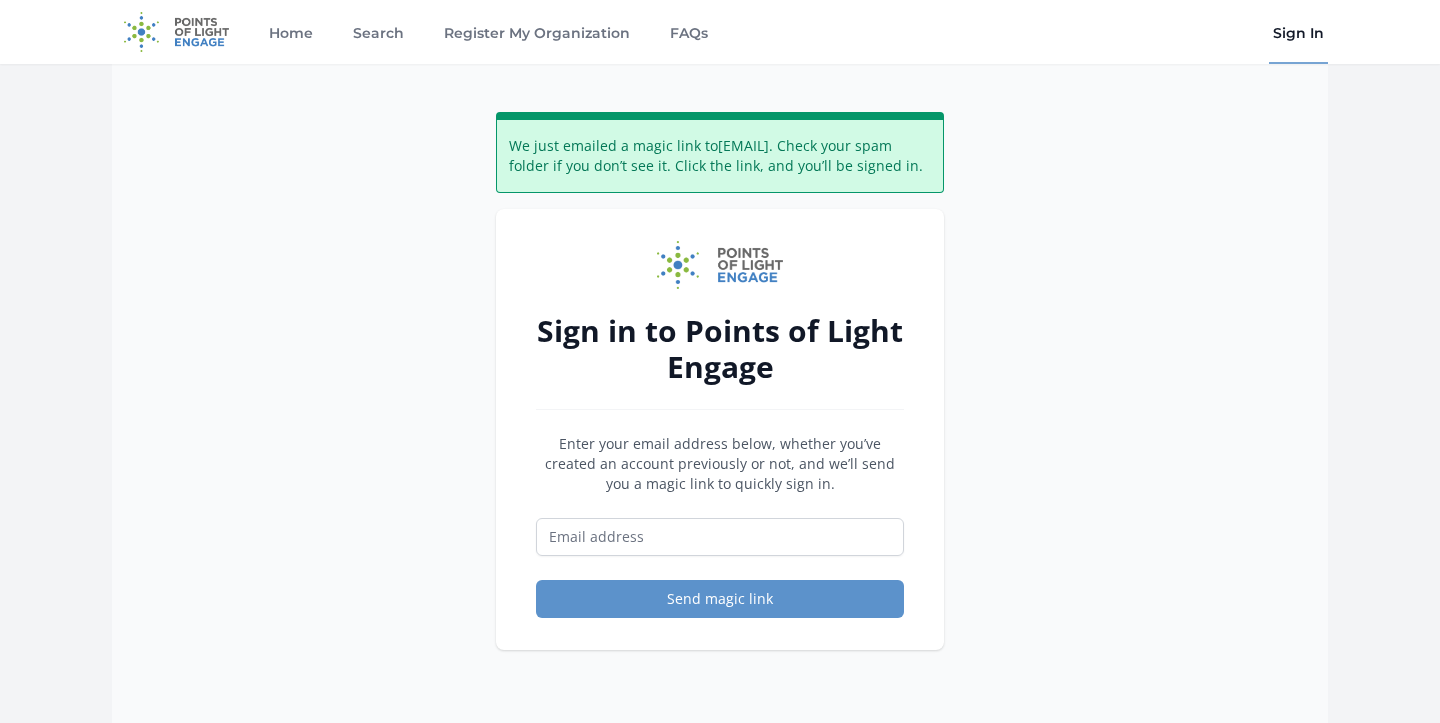 scroll, scrollTop: 0, scrollLeft: 0, axis: both 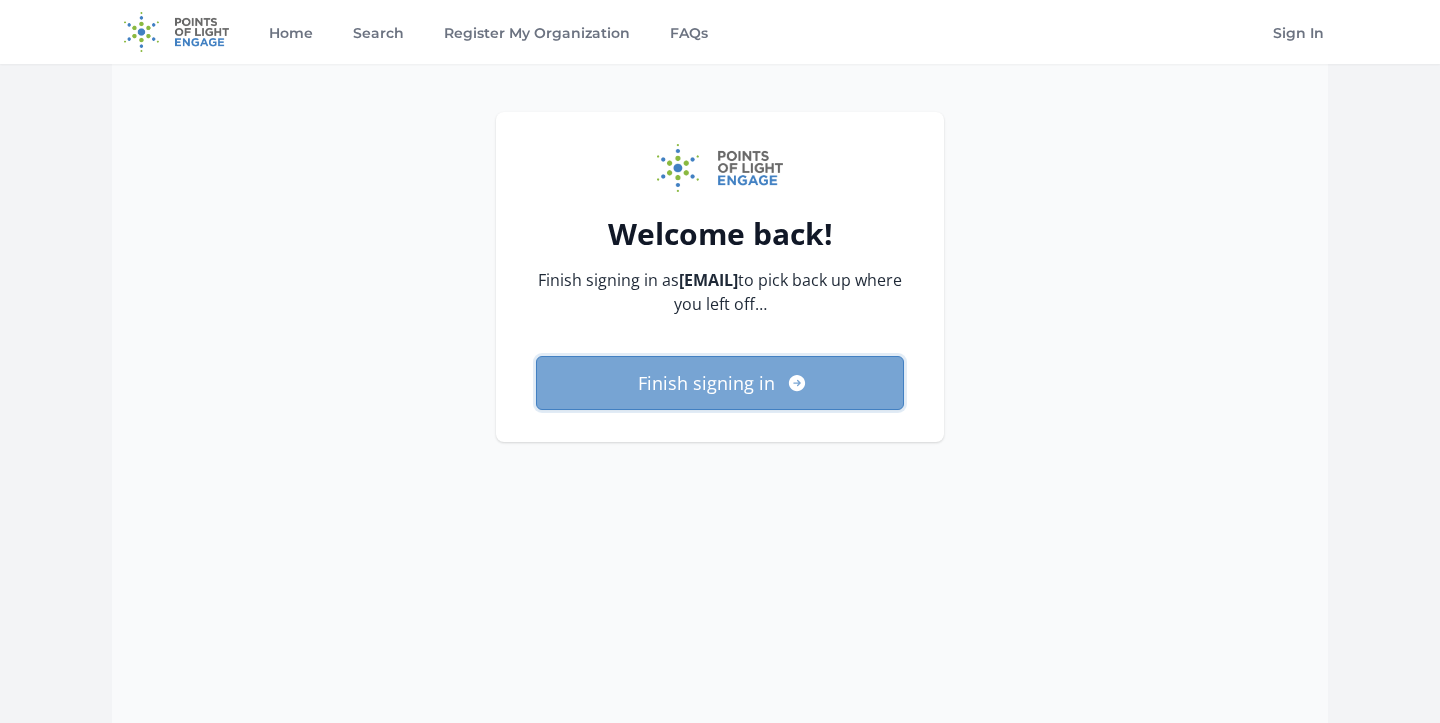click on "Finish signing in" at bounding box center (720, 383) 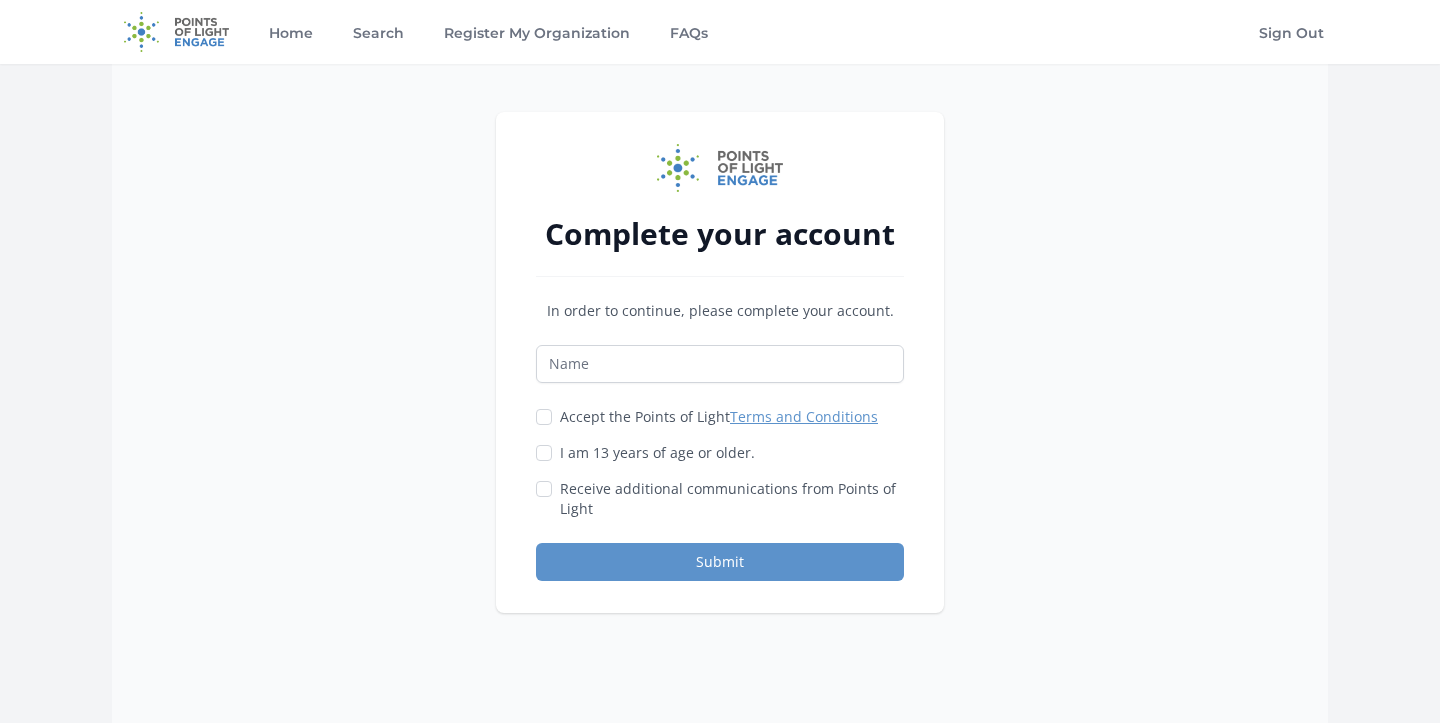 scroll, scrollTop: 0, scrollLeft: 0, axis: both 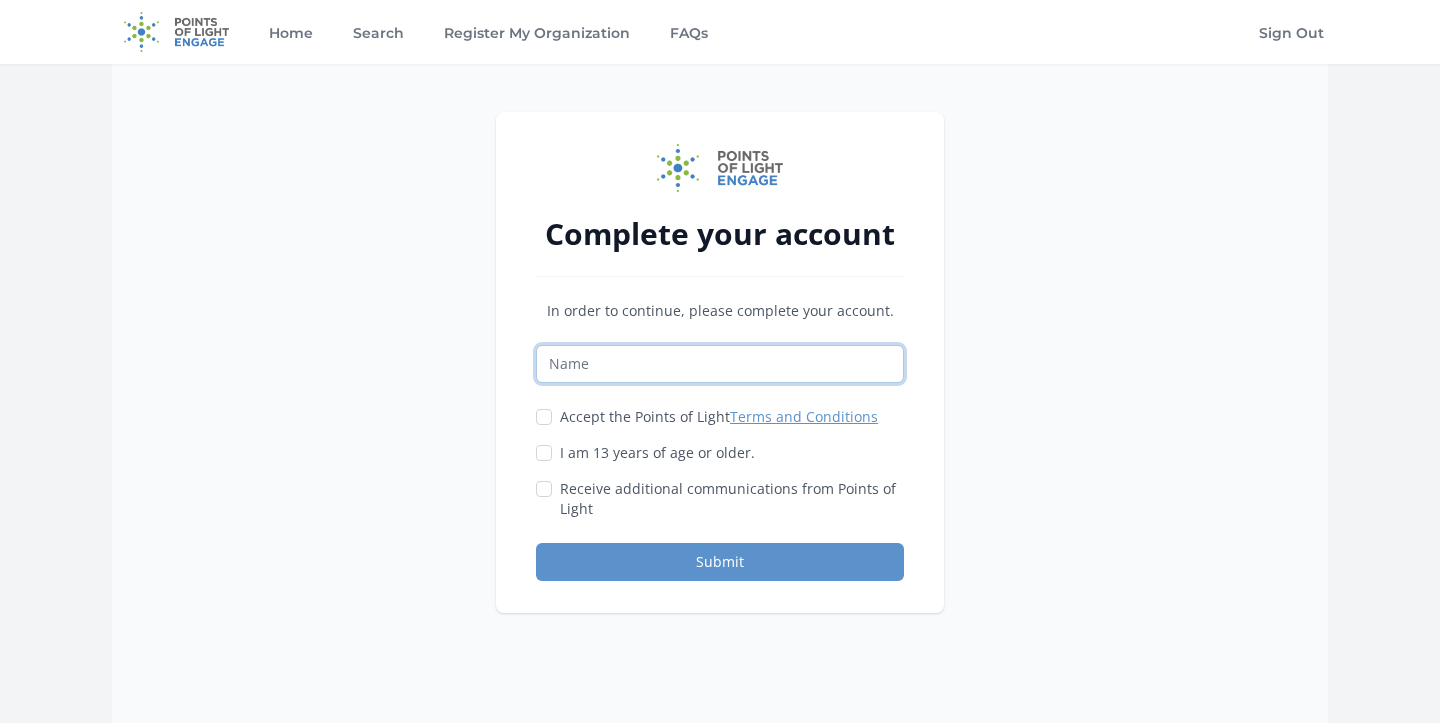 click at bounding box center [720, 364] 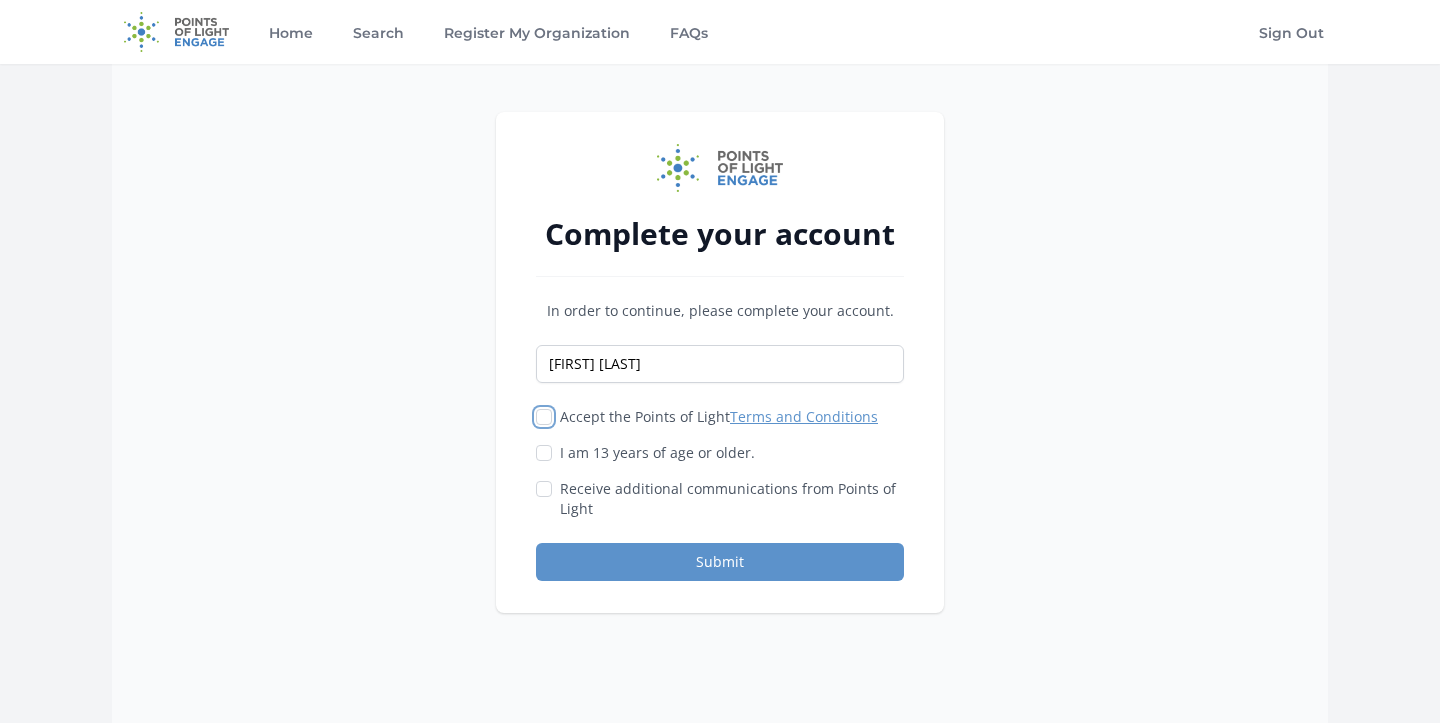 click on "Accept the Points of Light  Terms and Conditions" at bounding box center (544, 417) 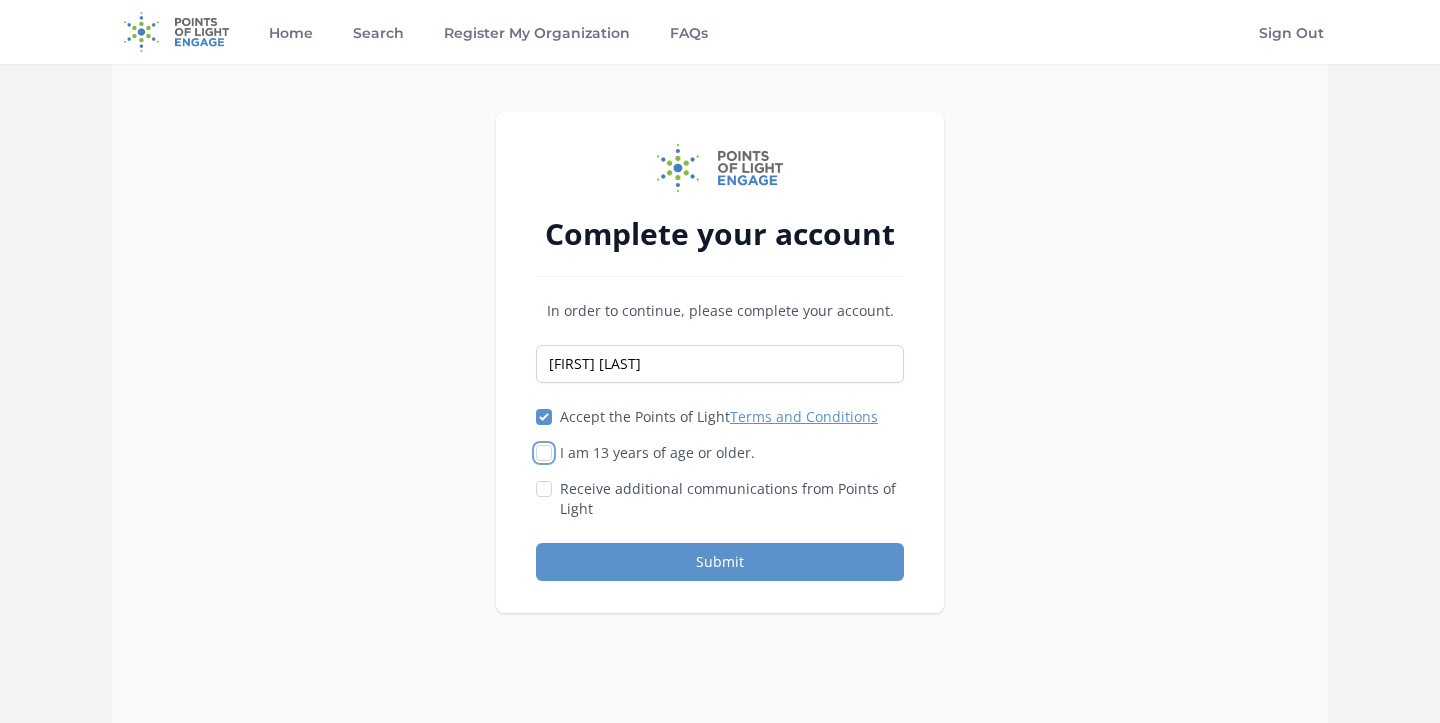 click on "I am 13 years of age or older." at bounding box center (544, 453) 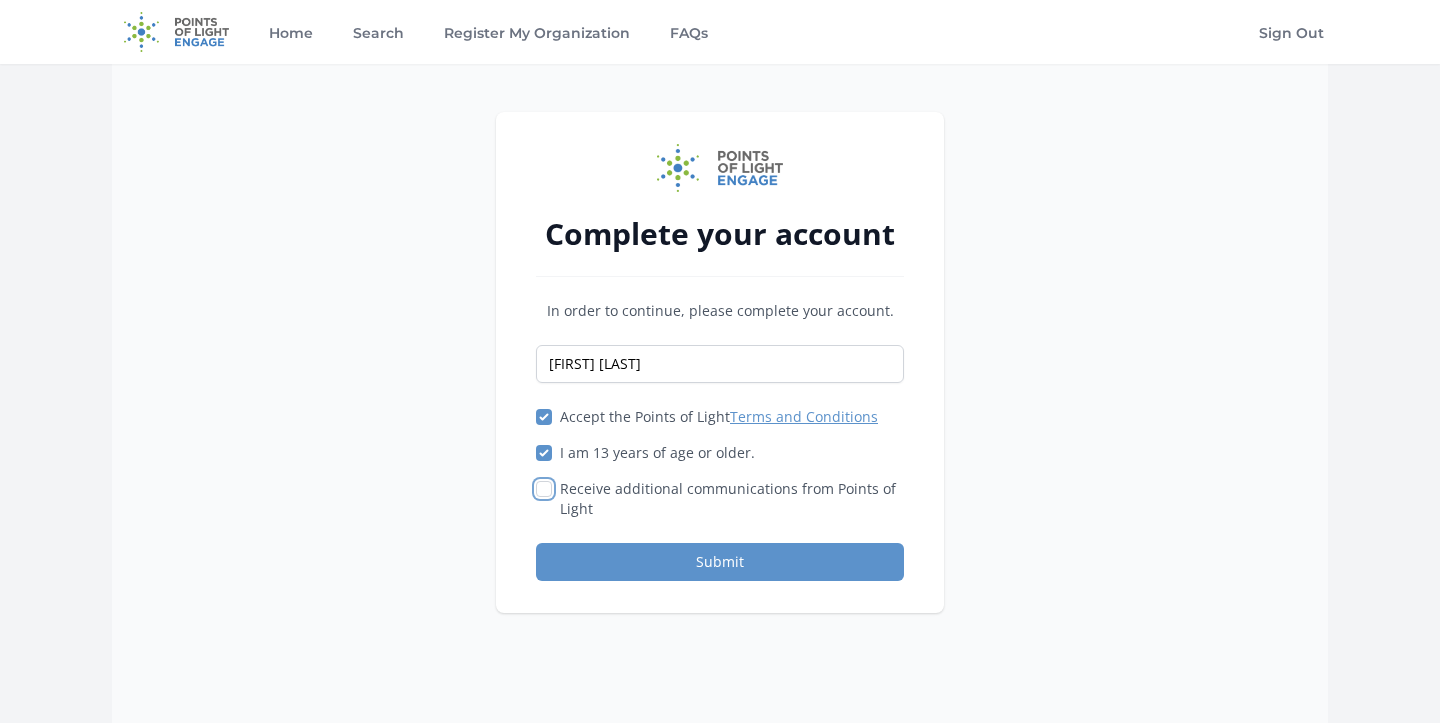 click on "Receive additional communications from Points of Light" at bounding box center [544, 489] 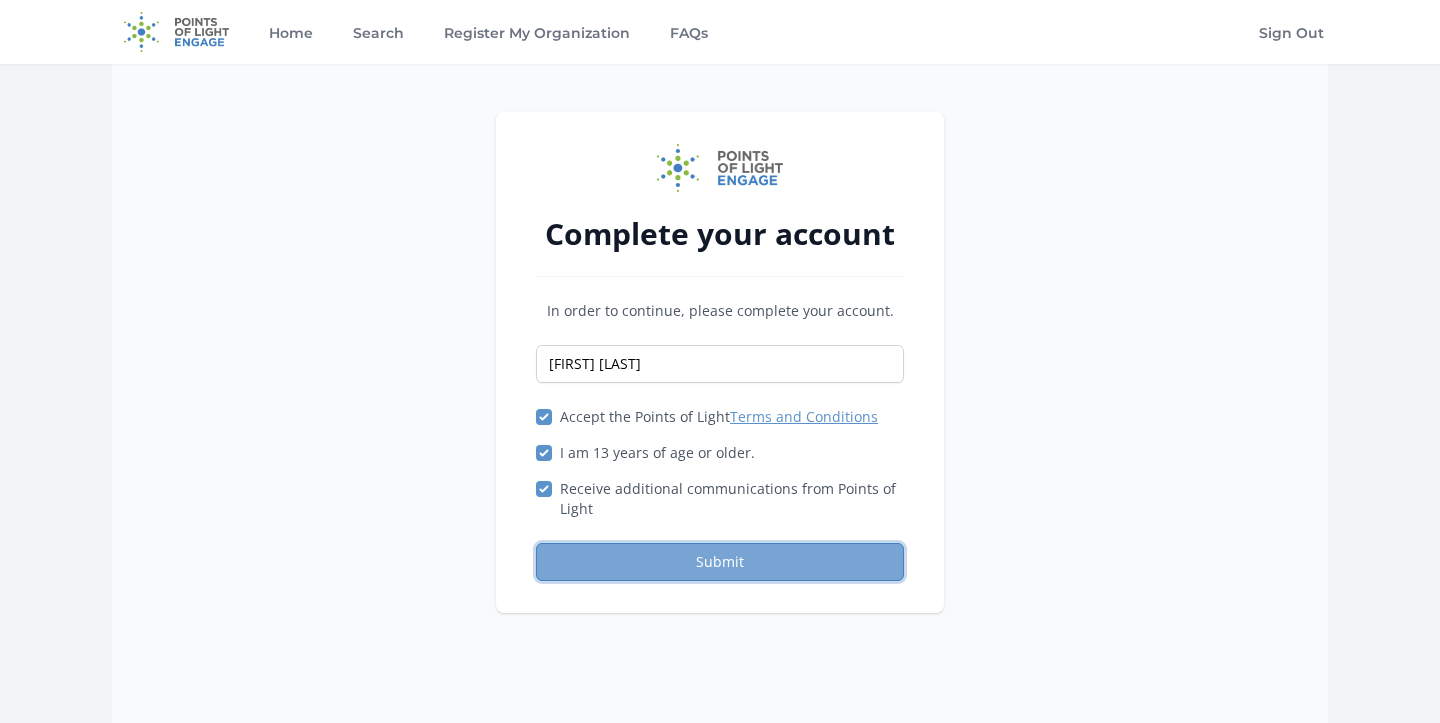 click on "Submit" at bounding box center (720, 562) 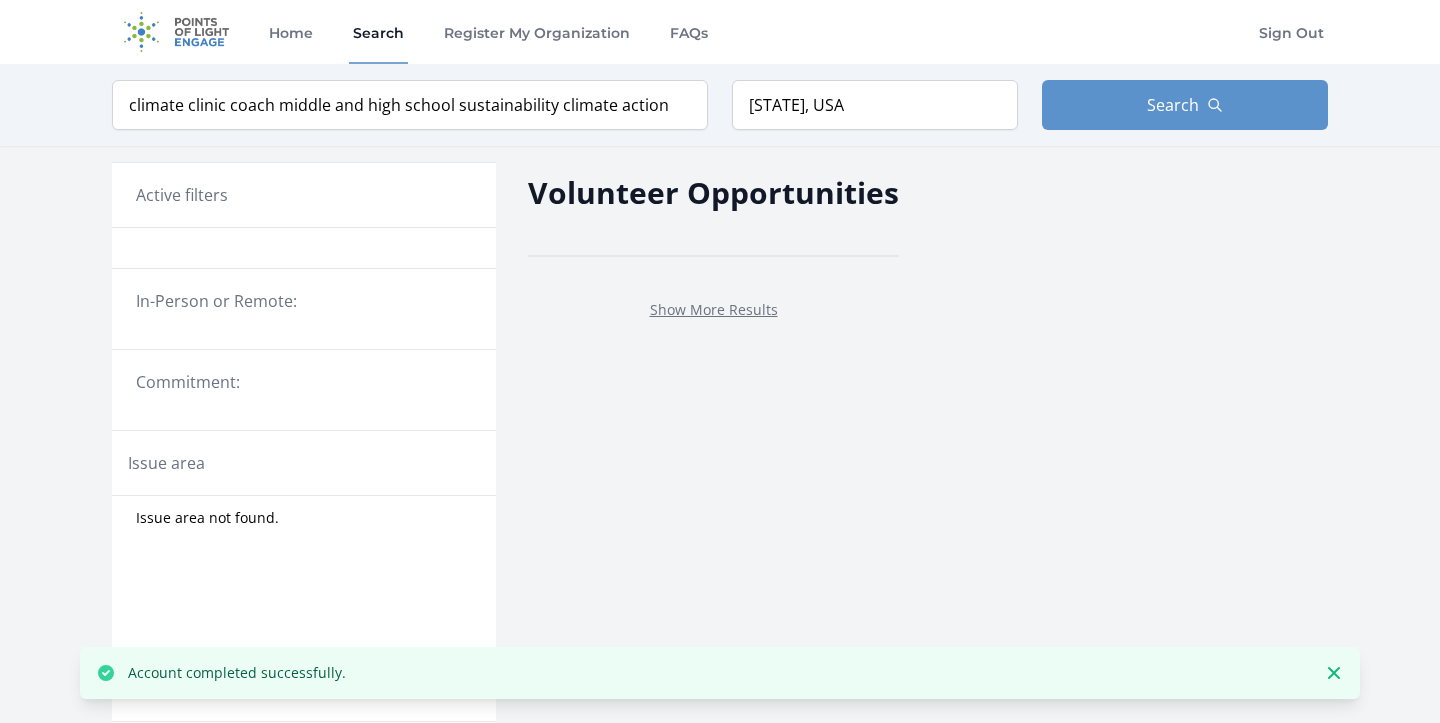 scroll, scrollTop: 0, scrollLeft: 0, axis: both 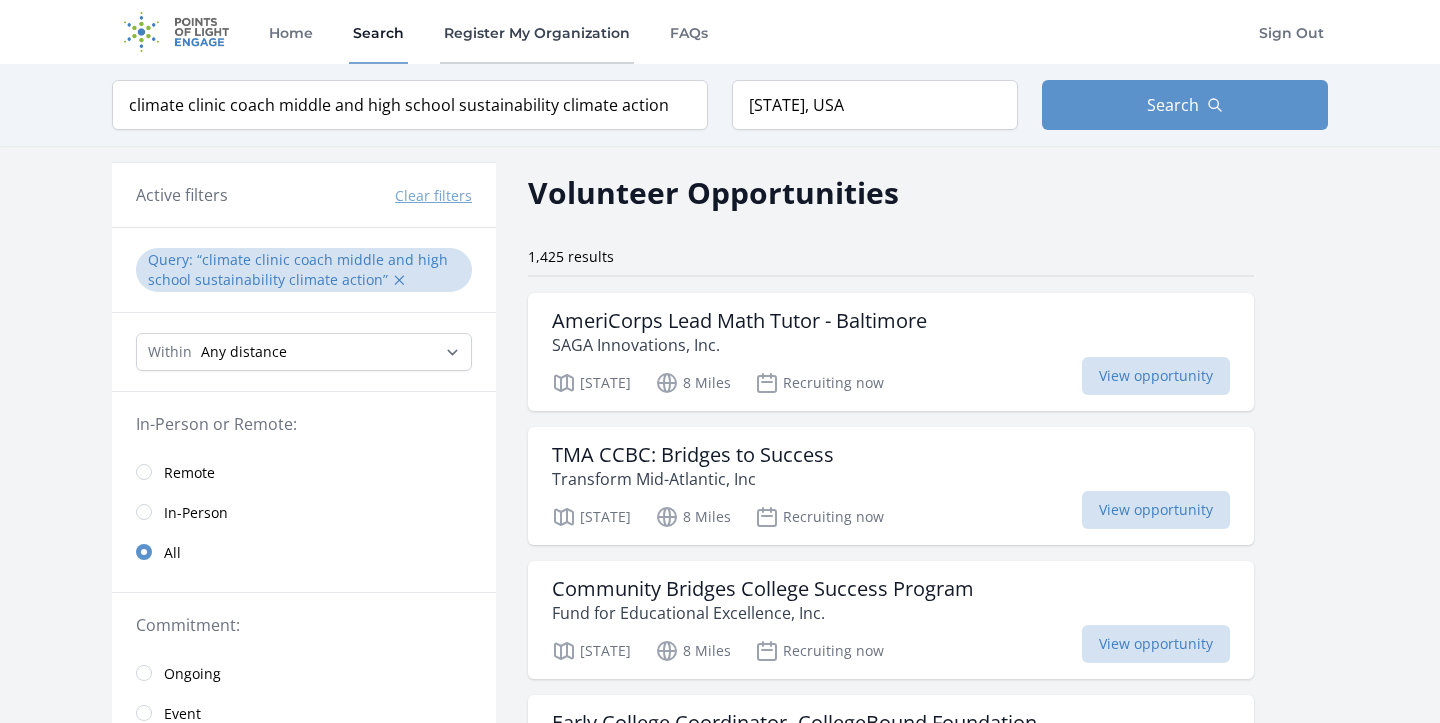 click on "Register My Organization" at bounding box center (537, 32) 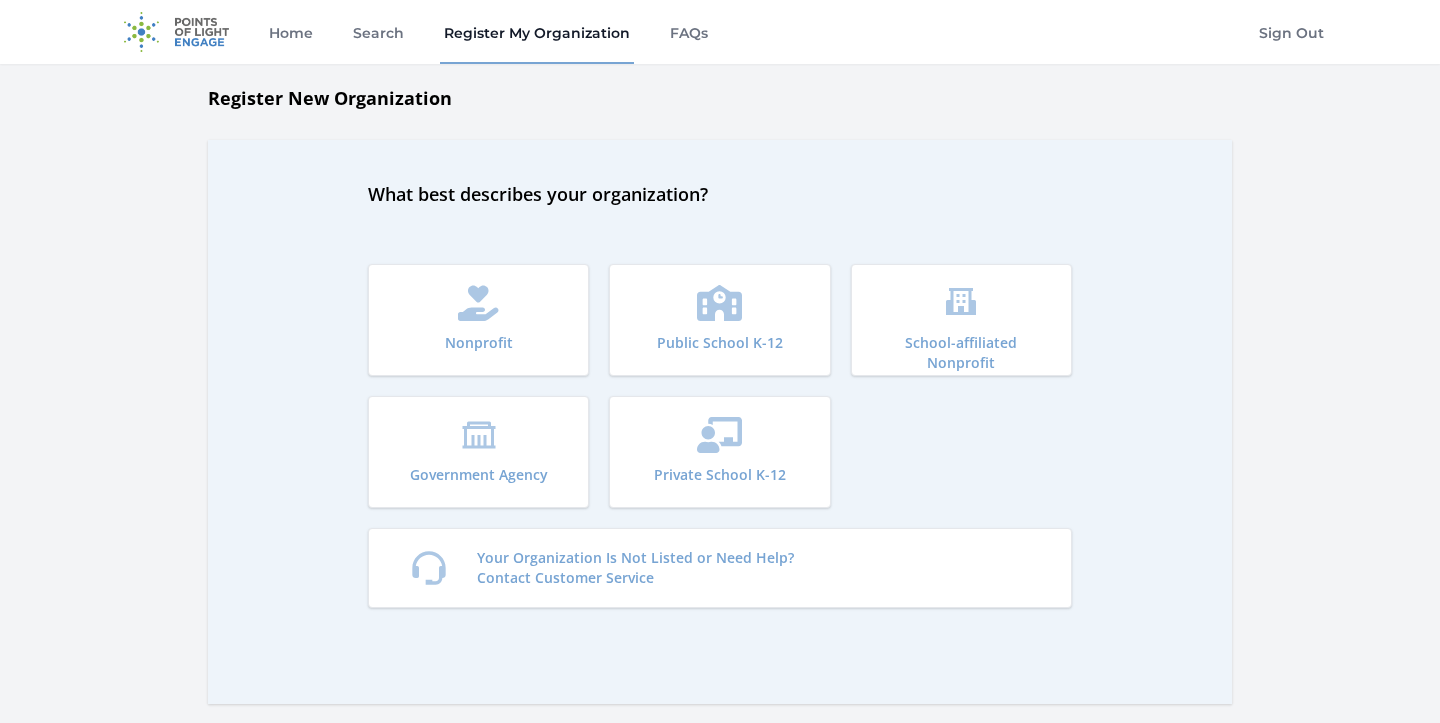 scroll, scrollTop: 0, scrollLeft: 0, axis: both 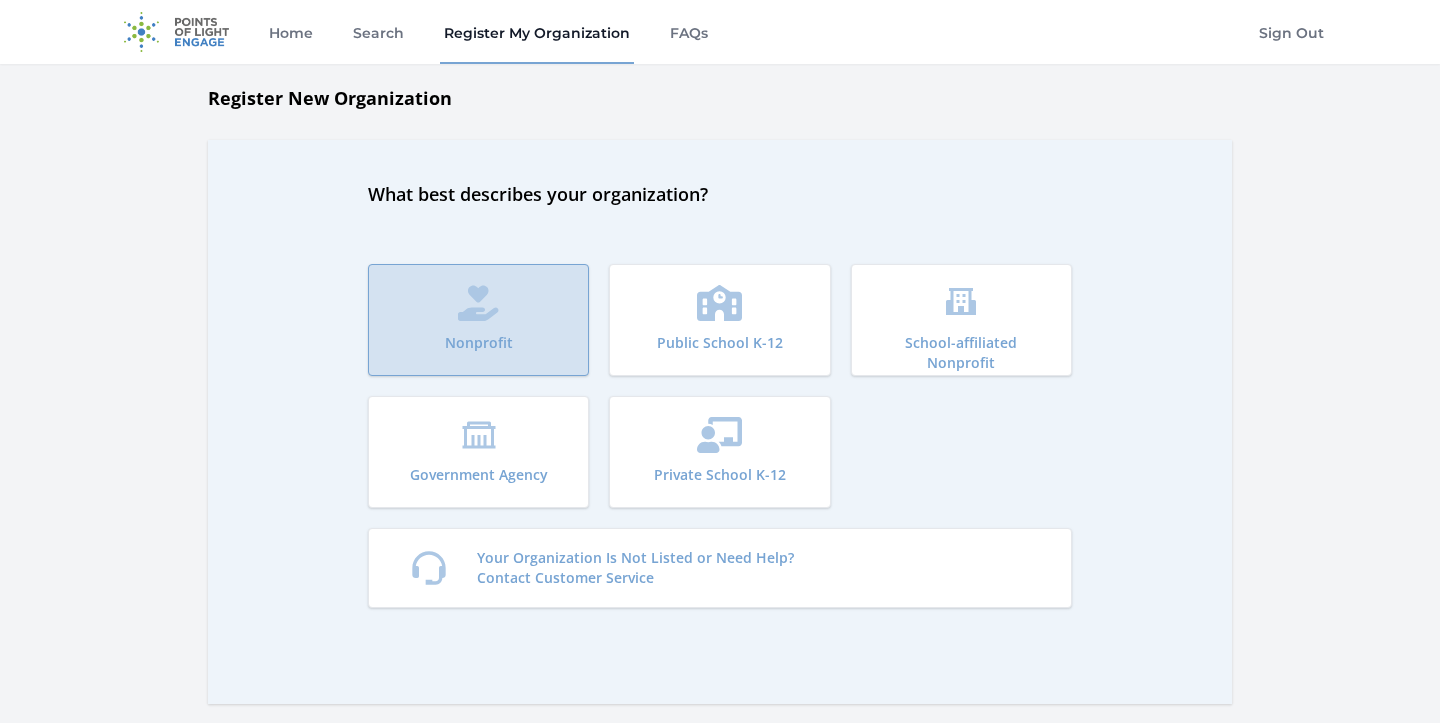 click 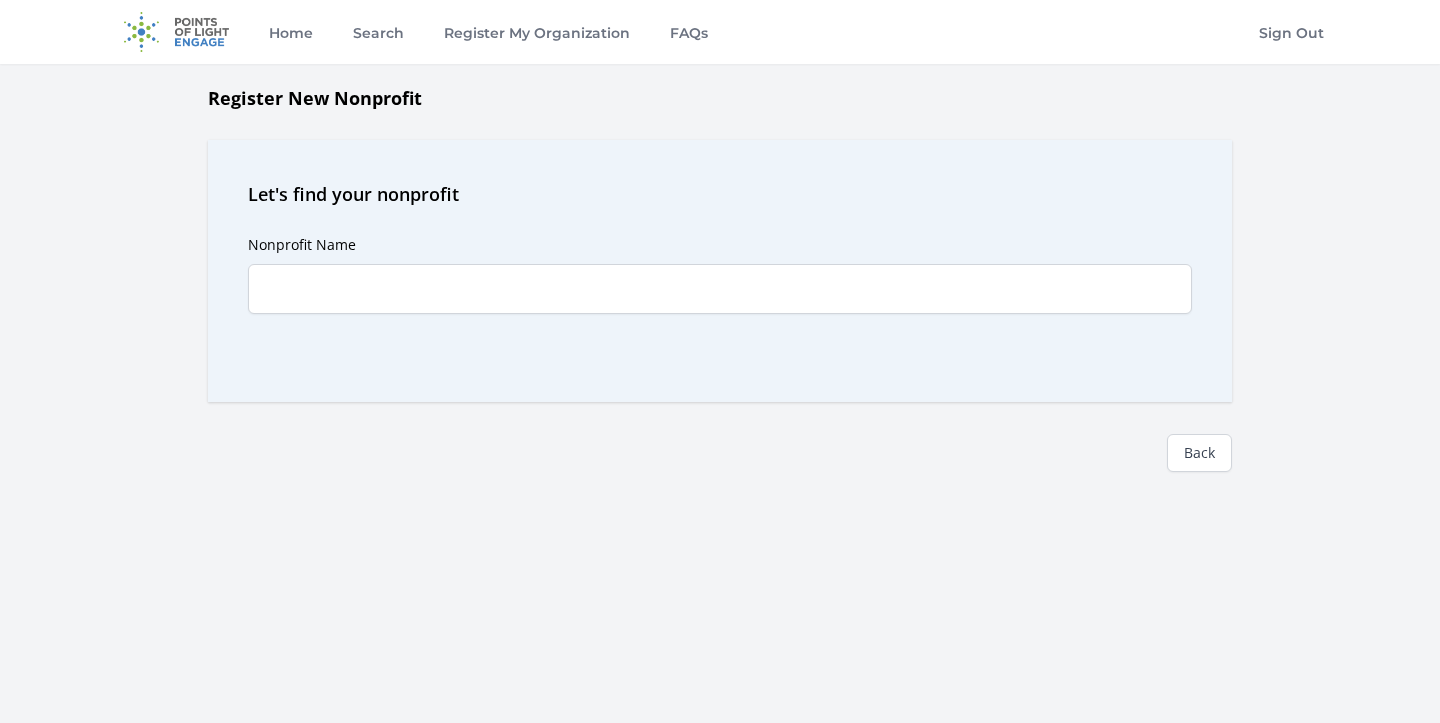 scroll, scrollTop: 0, scrollLeft: 0, axis: both 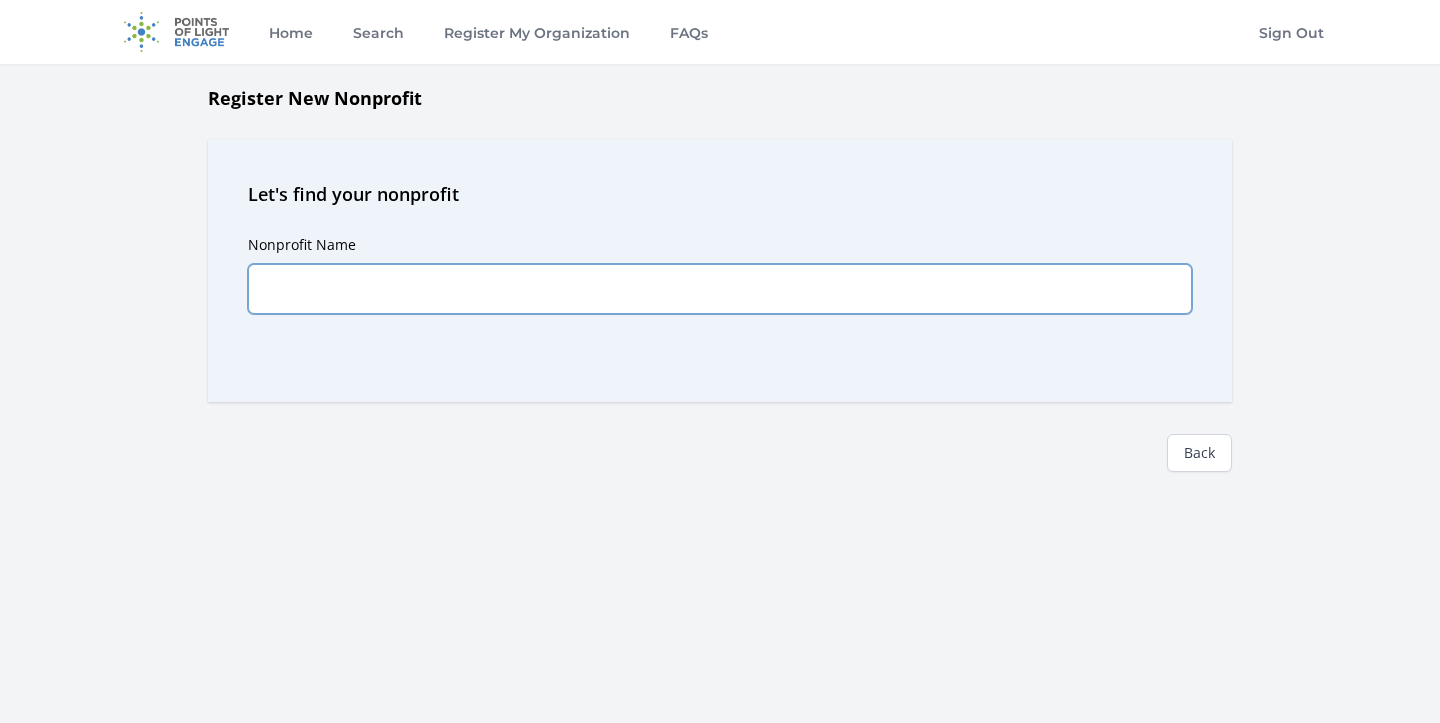 click on "Nonprofit Name" at bounding box center [720, 289] 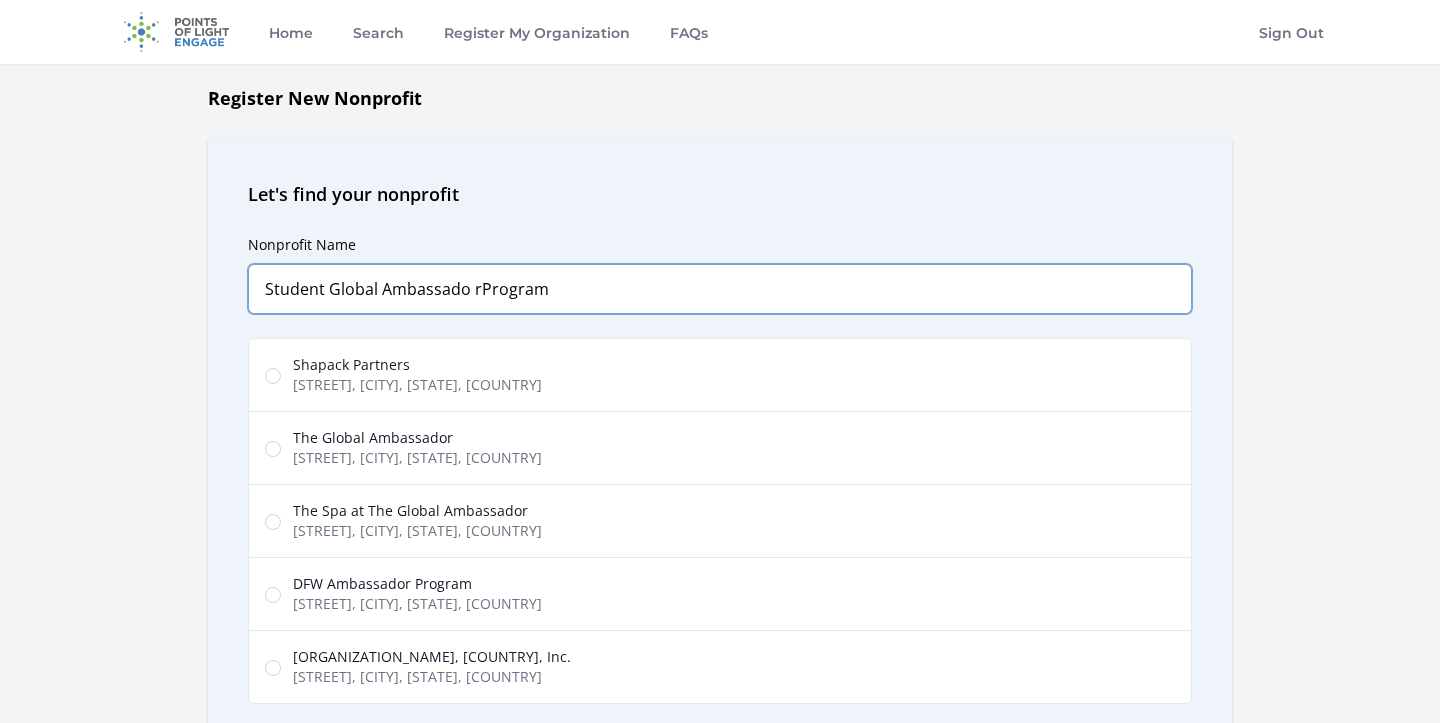 click on "Student Global Ambassado rProgram" at bounding box center (720, 289) 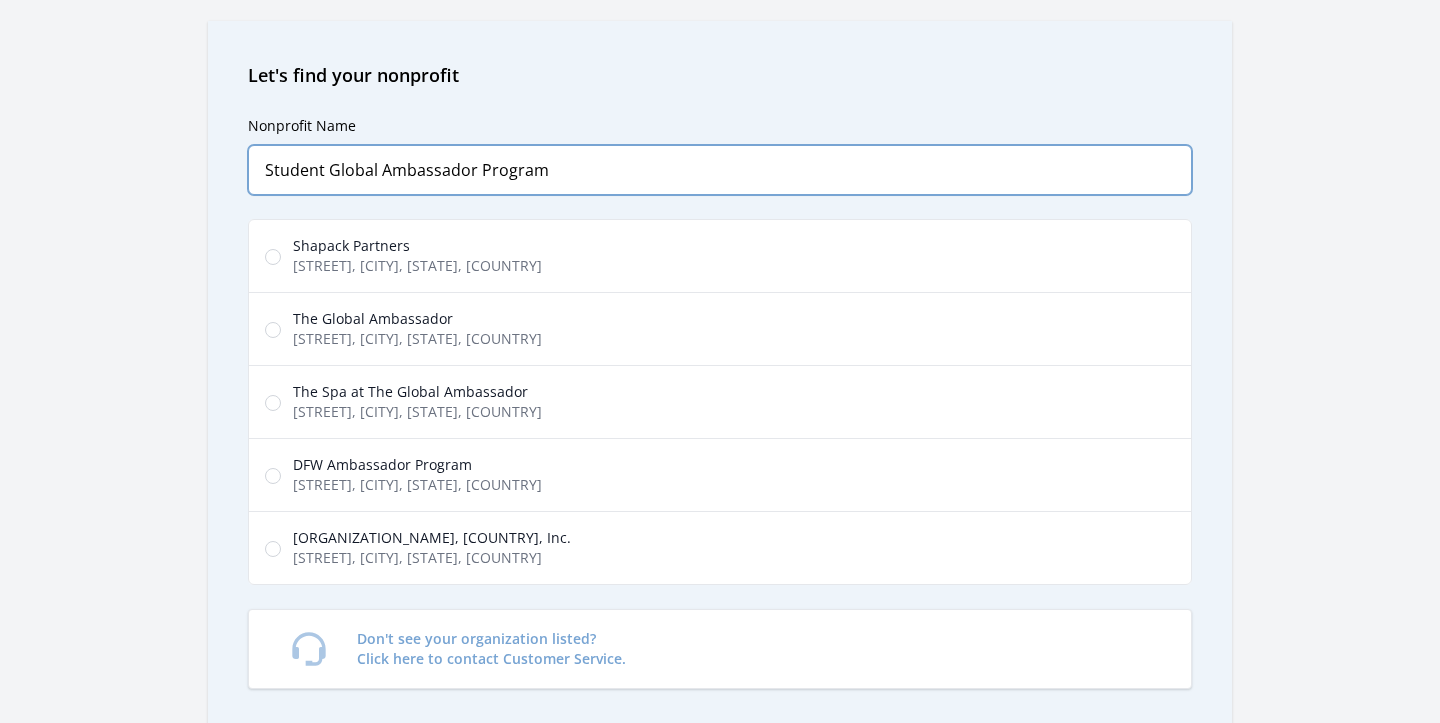 scroll, scrollTop: 124, scrollLeft: 0, axis: vertical 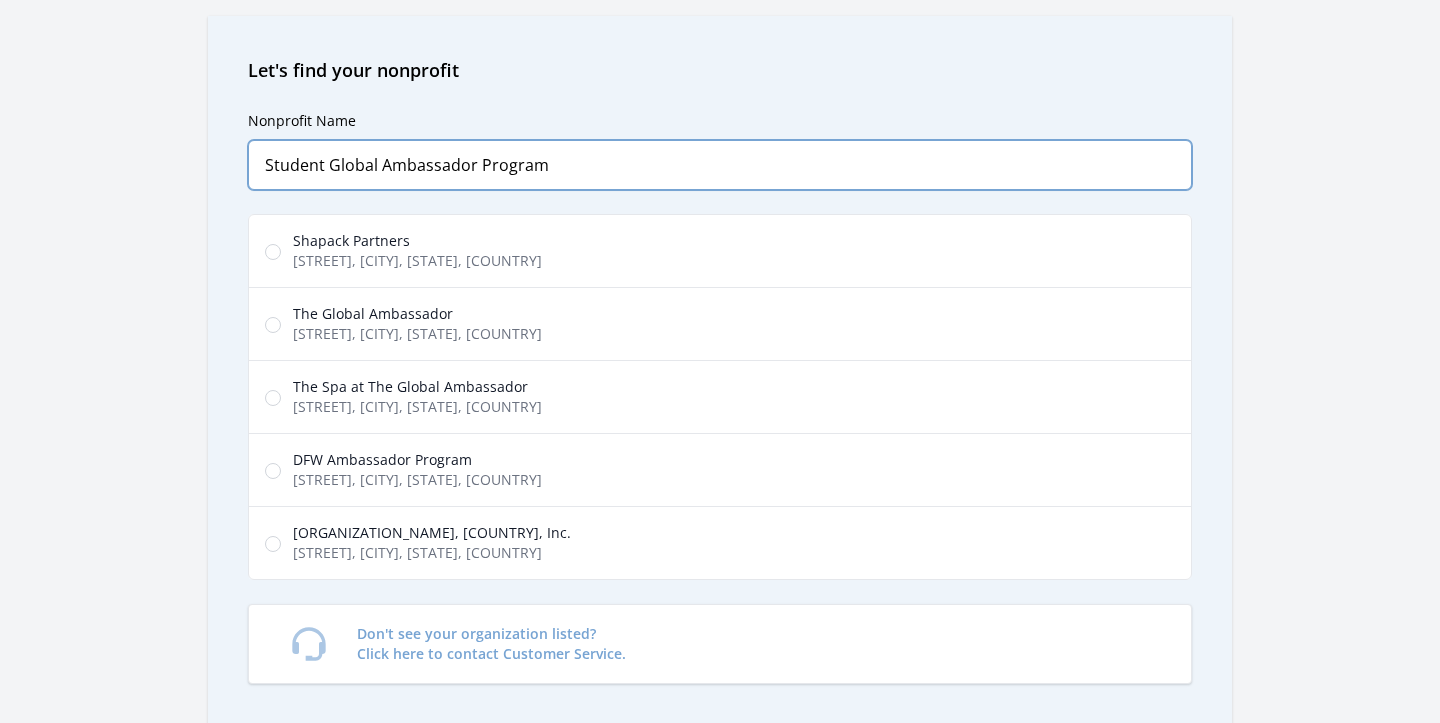 click on "Student Global Ambassador Program" at bounding box center [720, 165] 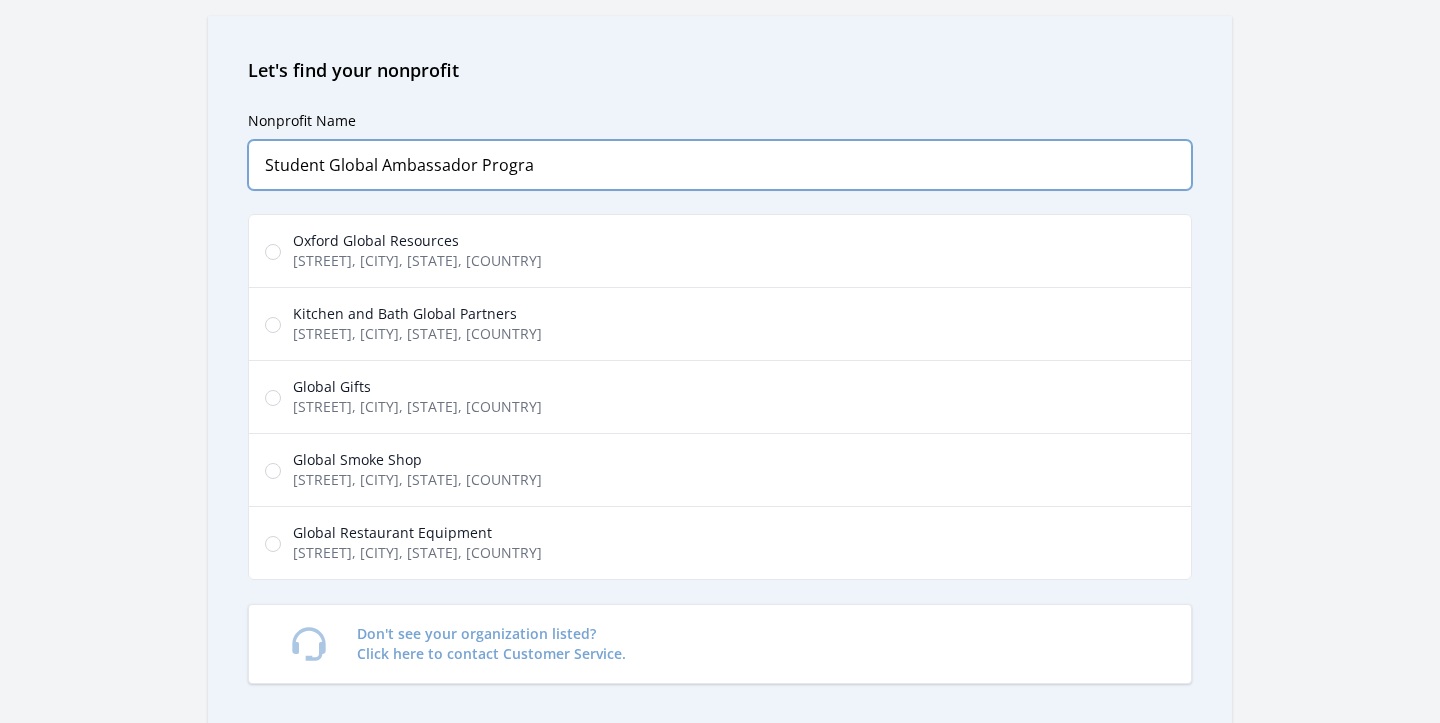 type on "Student Global Ambassador Program" 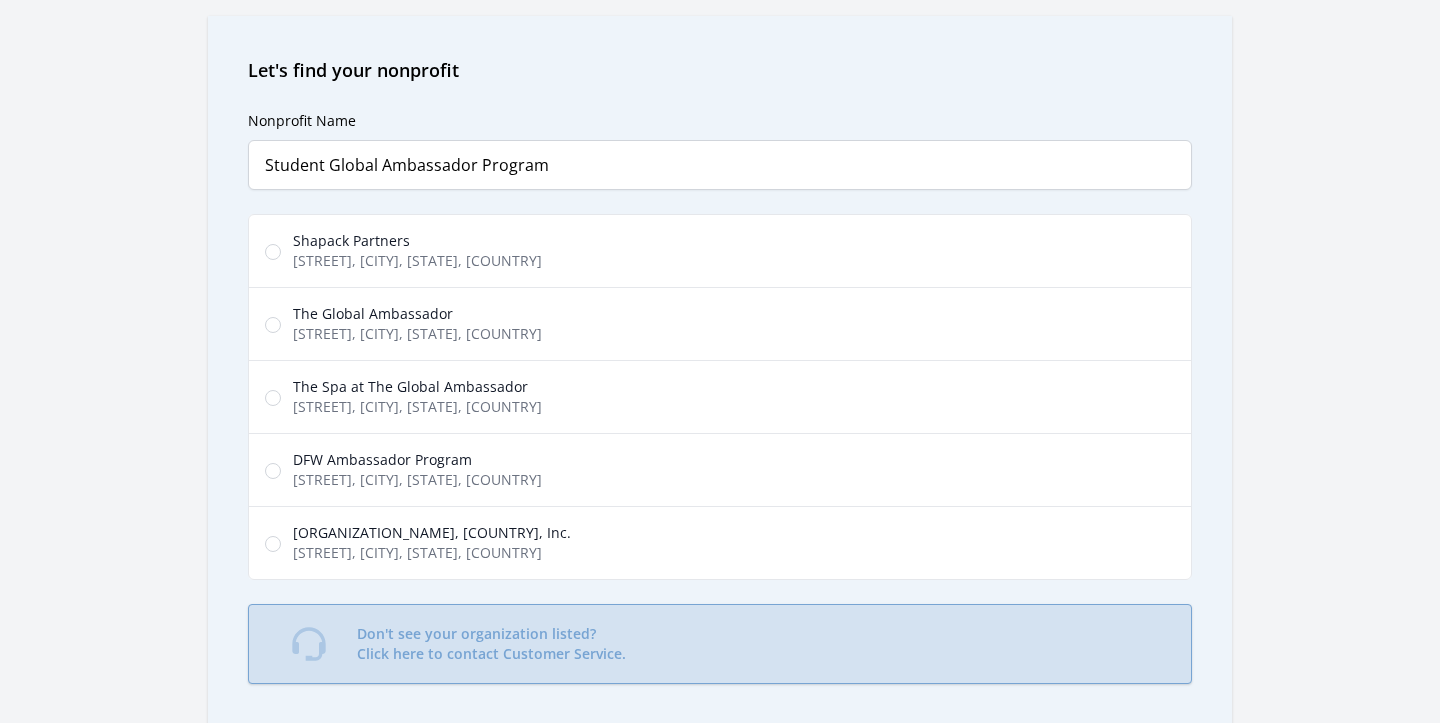 click on "Don't see your organization listed?
Click here to contact Customer Service." at bounding box center [491, 644] 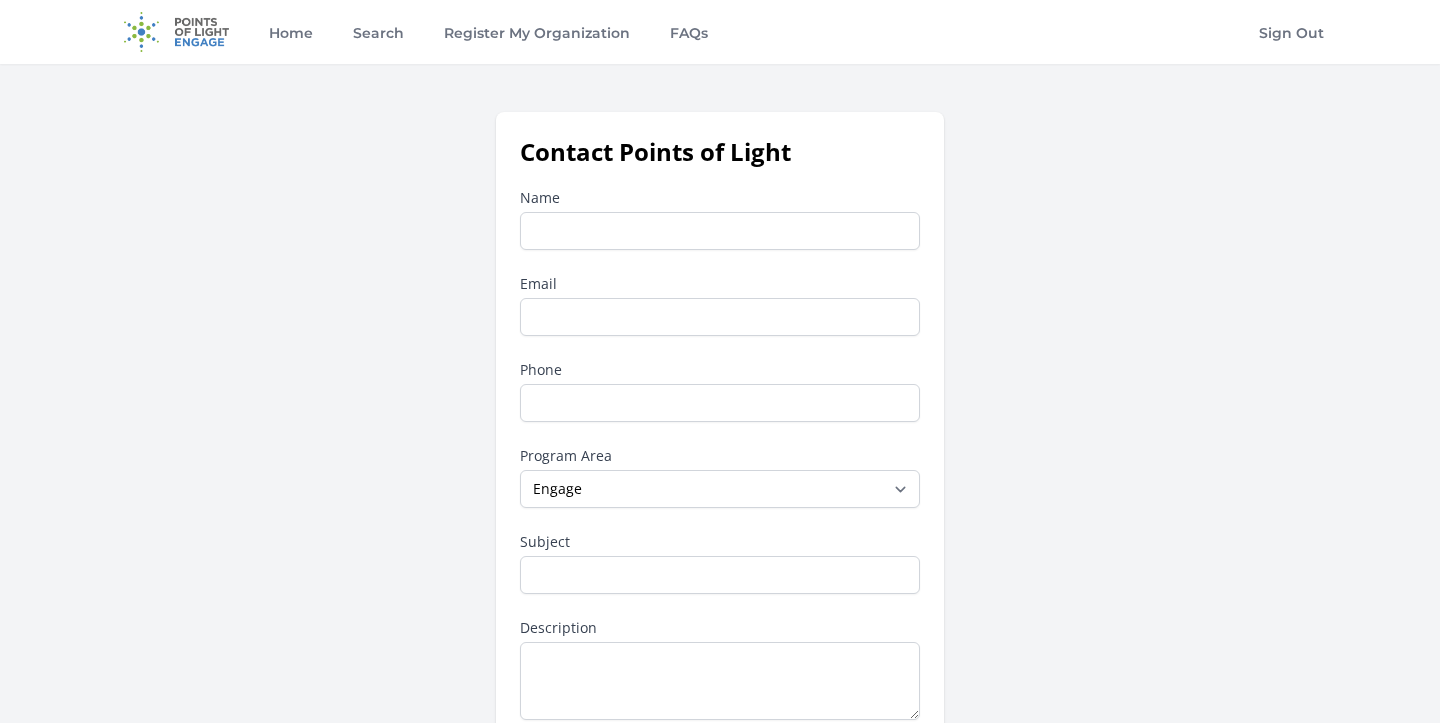 scroll, scrollTop: 0, scrollLeft: 0, axis: both 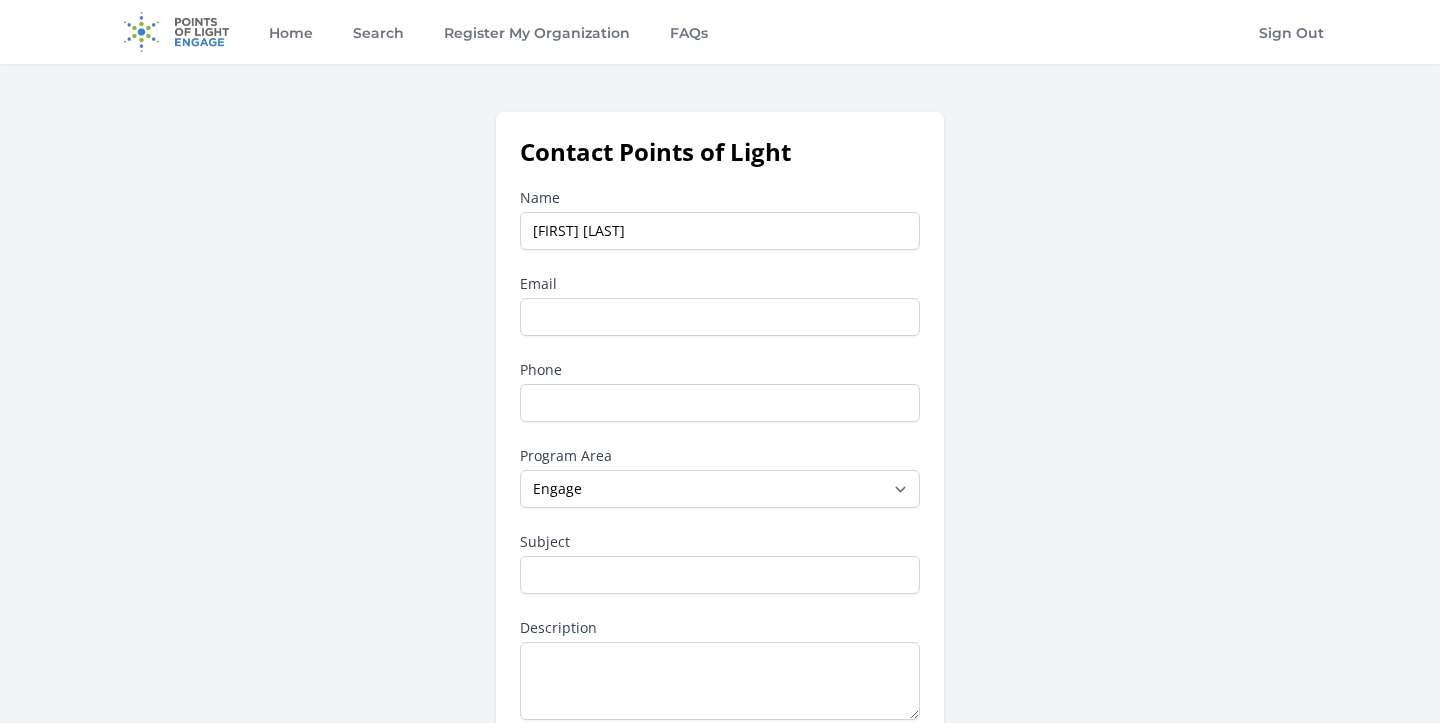 type on "[EMAIL]" 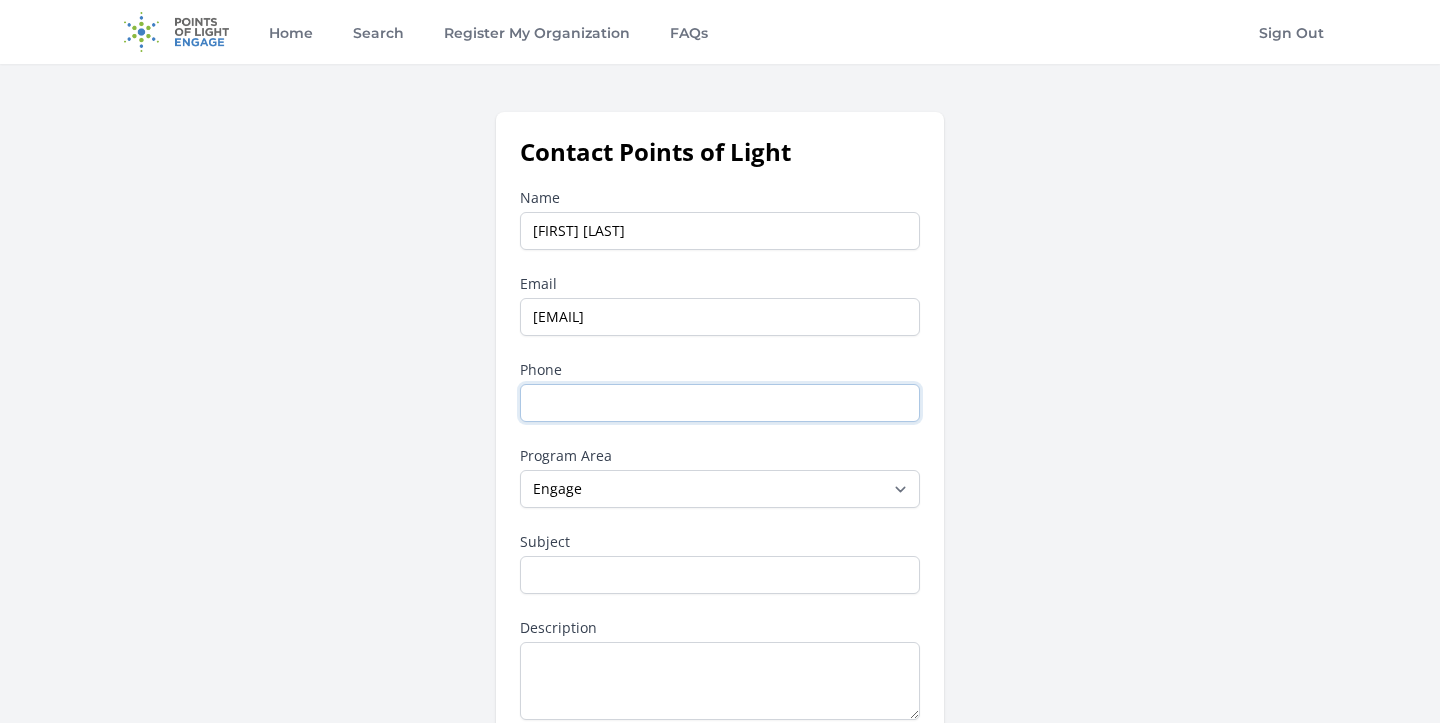 type on "[NUMBER]" 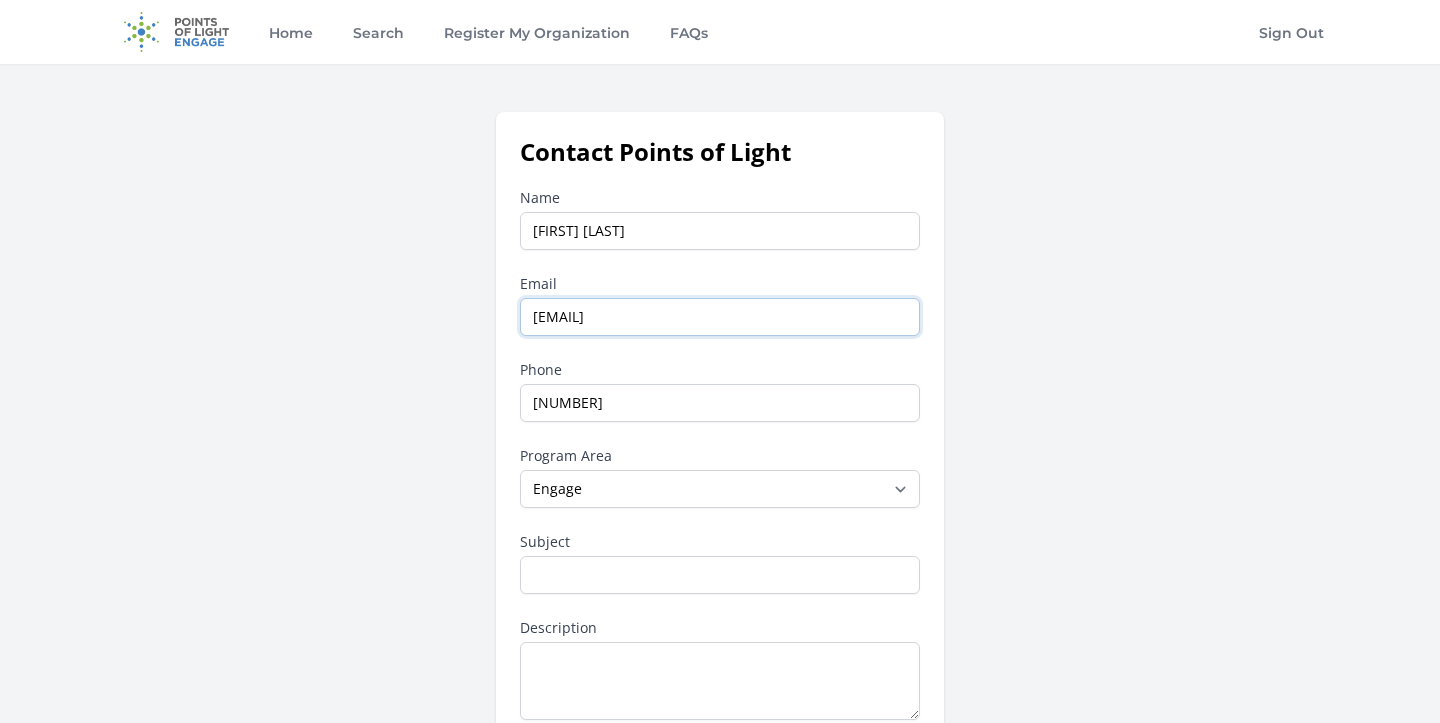 drag, startPoint x: 700, startPoint y: 326, endPoint x: 524, endPoint y: 314, distance: 176.40862 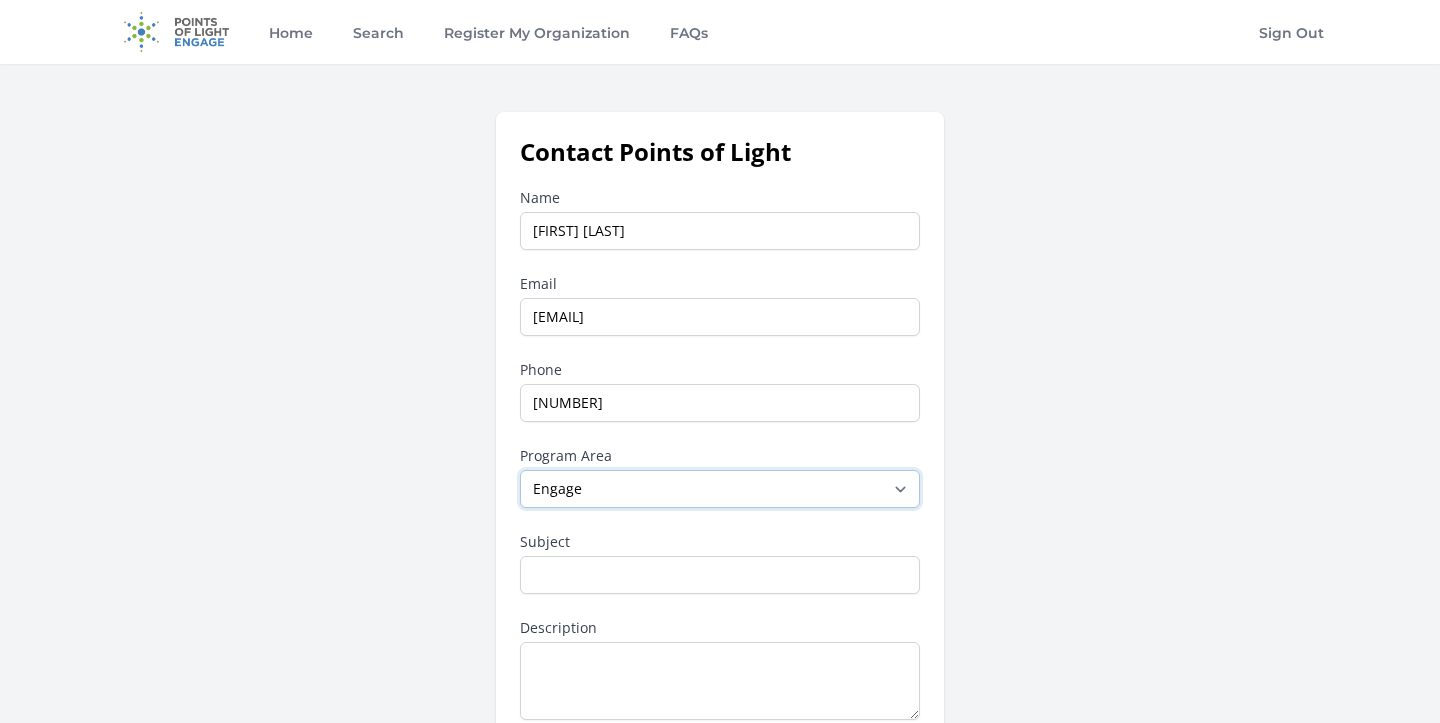 click on "--None--
Daily Point of Light Award
Disney Family Volunteer Rewards
Global Network Affiliates
Points of Light Events
Points of Light Partnership Development
Presidential Volunteer Service Awards Program
Service Enterprise Certification
Other
Points of Light Community
Community for Employee Civic Engagement
Engage" at bounding box center (720, 489) 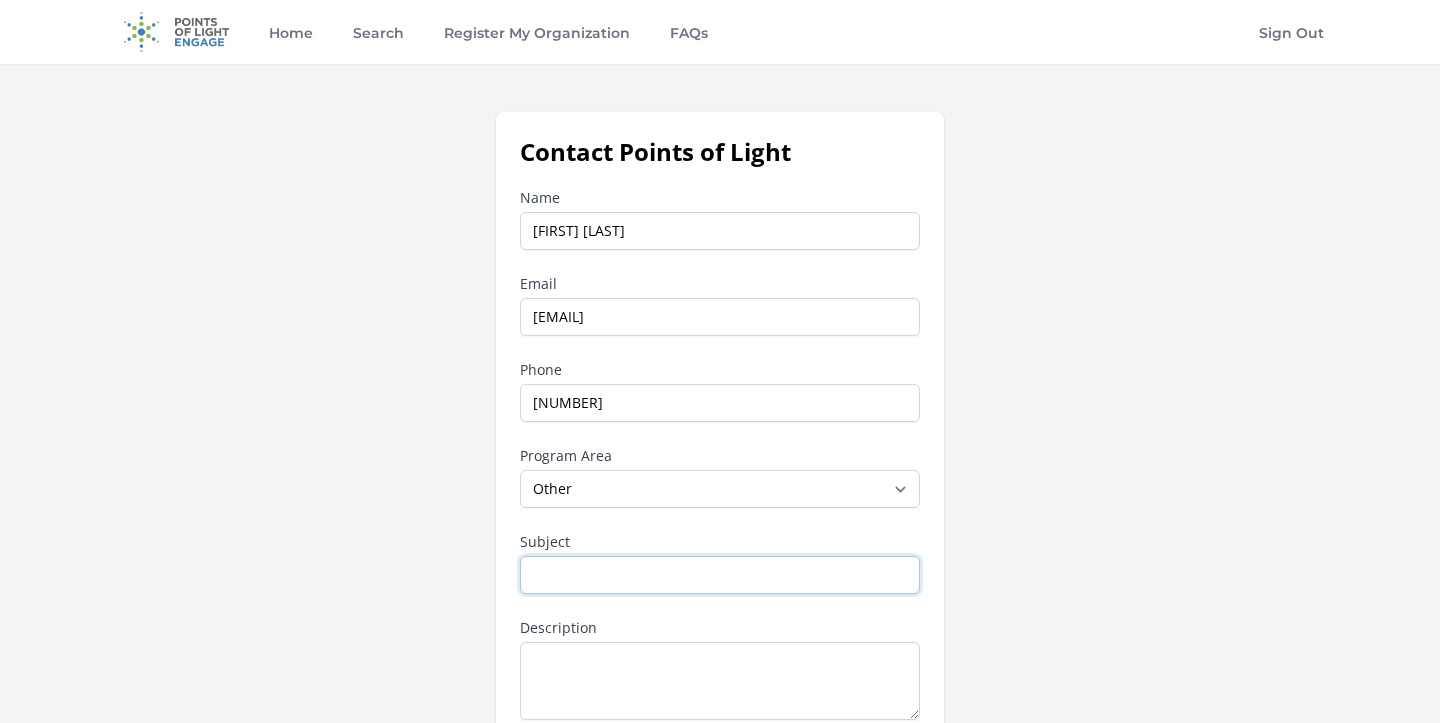 click on "Subject" at bounding box center (720, 575) 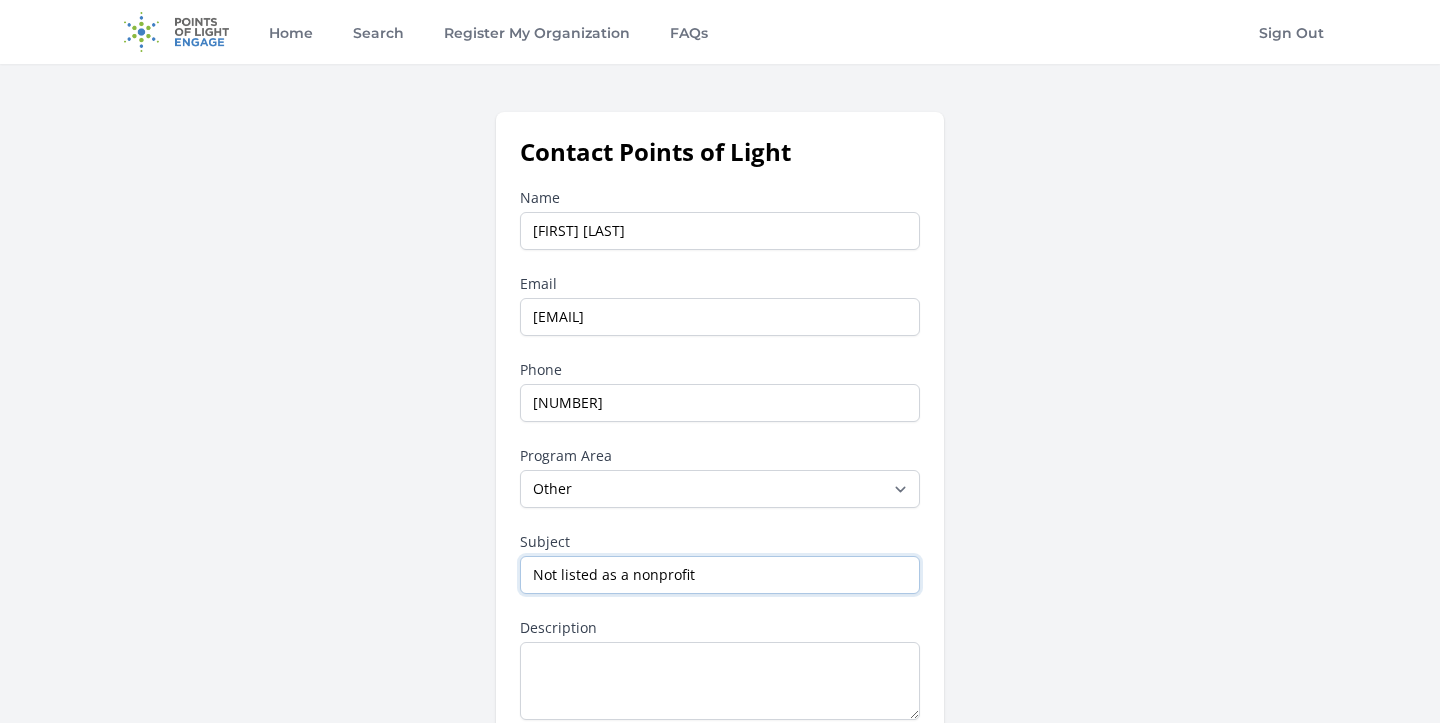 type on "Not listed as a nonprofit" 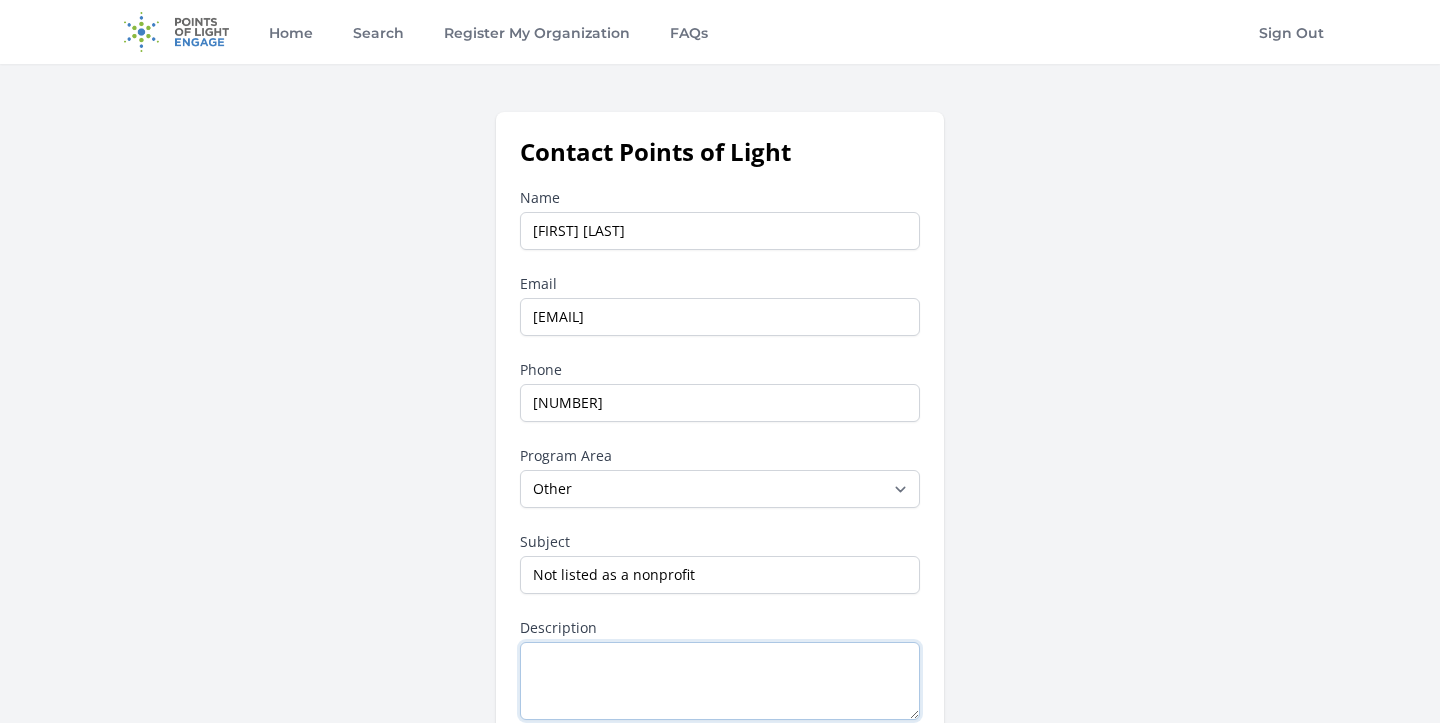 click on "Description" at bounding box center (720, 681) 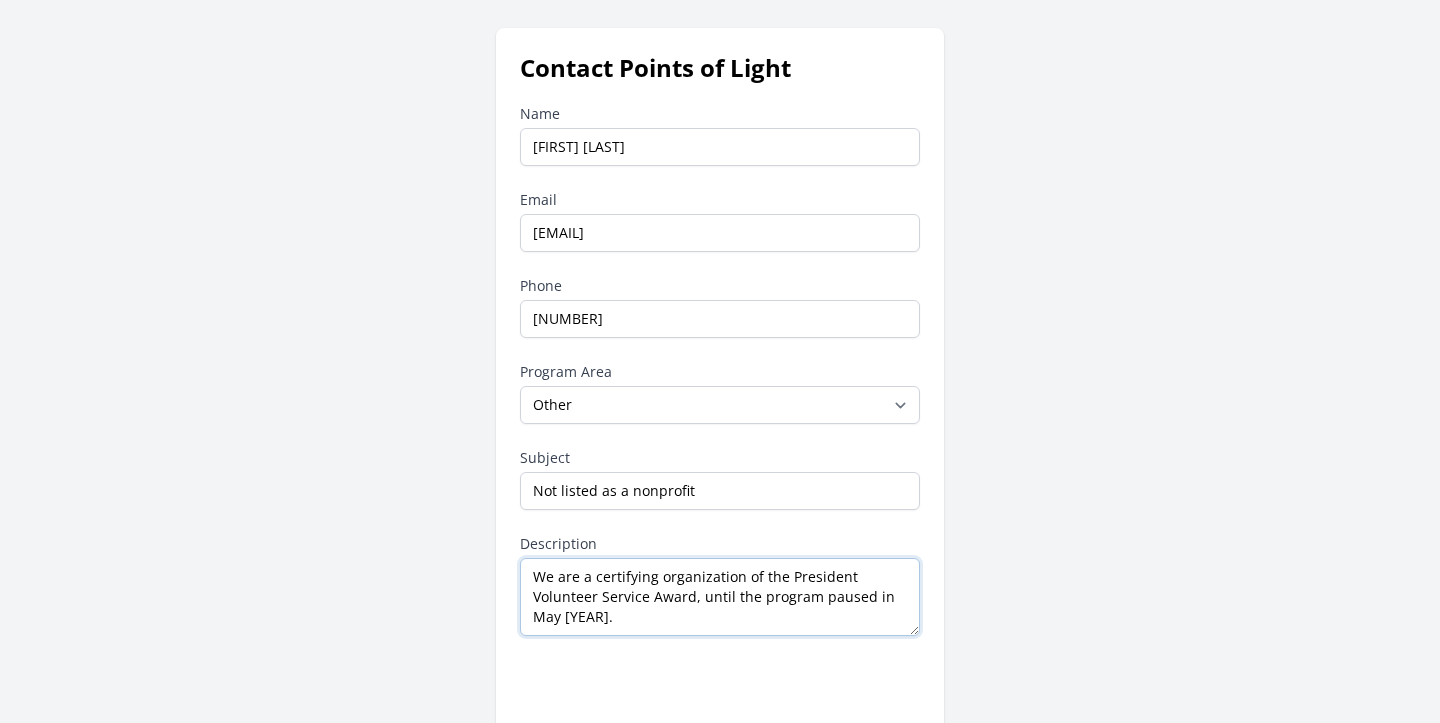 scroll, scrollTop: 108, scrollLeft: 0, axis: vertical 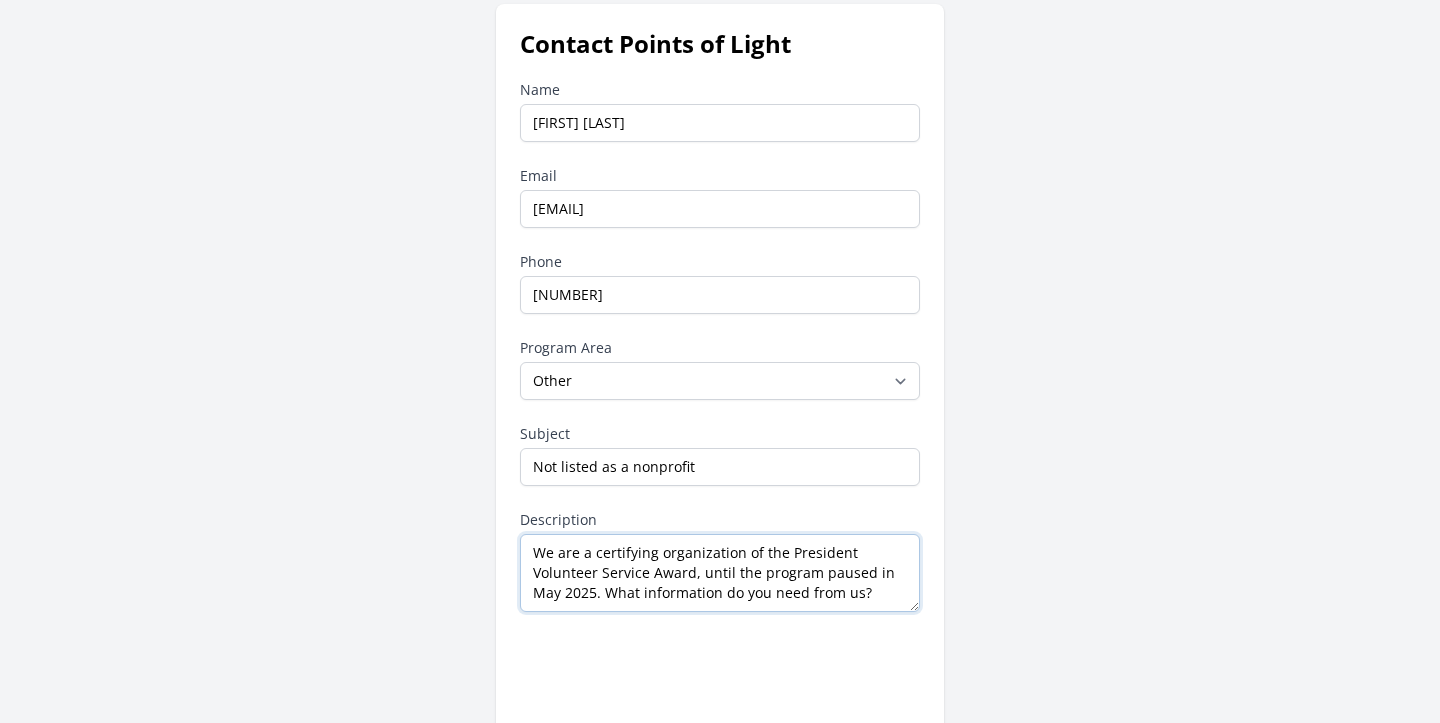 type on "We are a certifying organization of the President Volunteer Service Award, until the program paused in May 2025. What information do you need from us?" 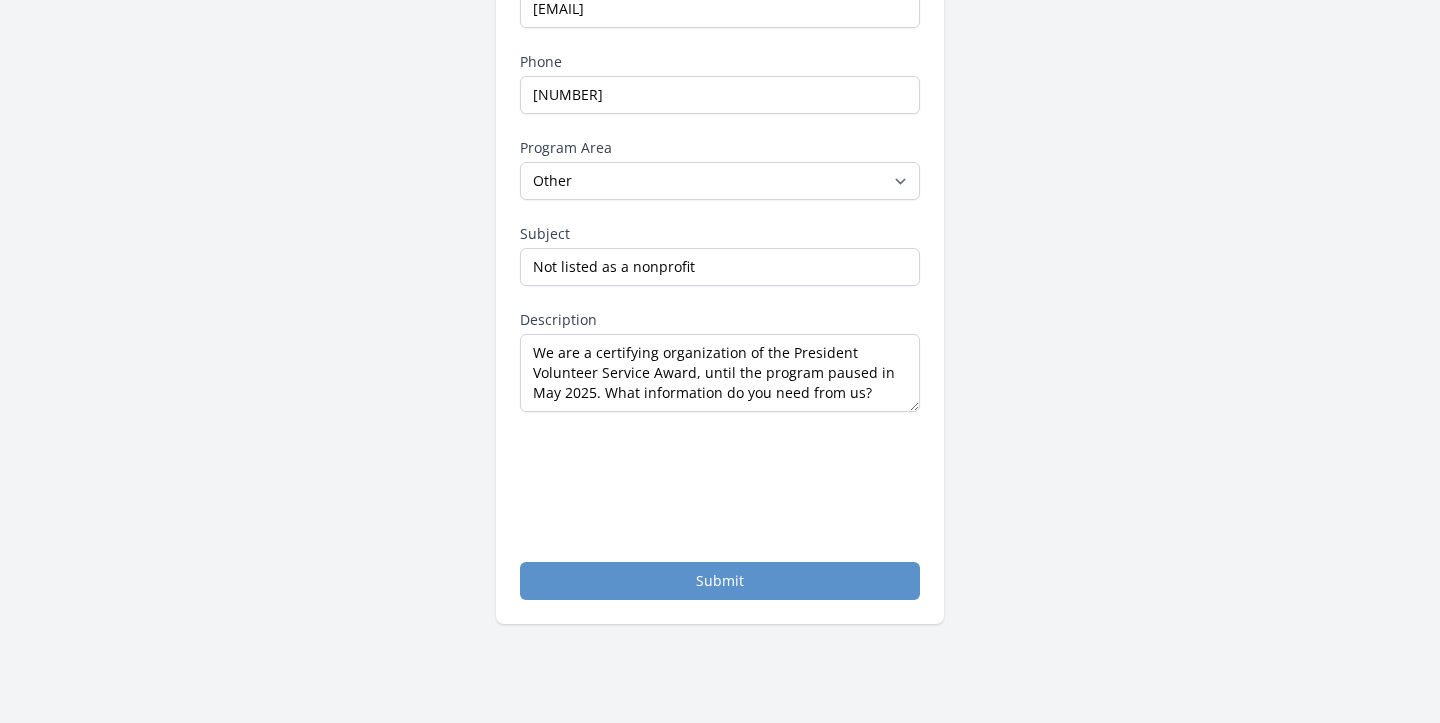 scroll, scrollTop: 315, scrollLeft: 0, axis: vertical 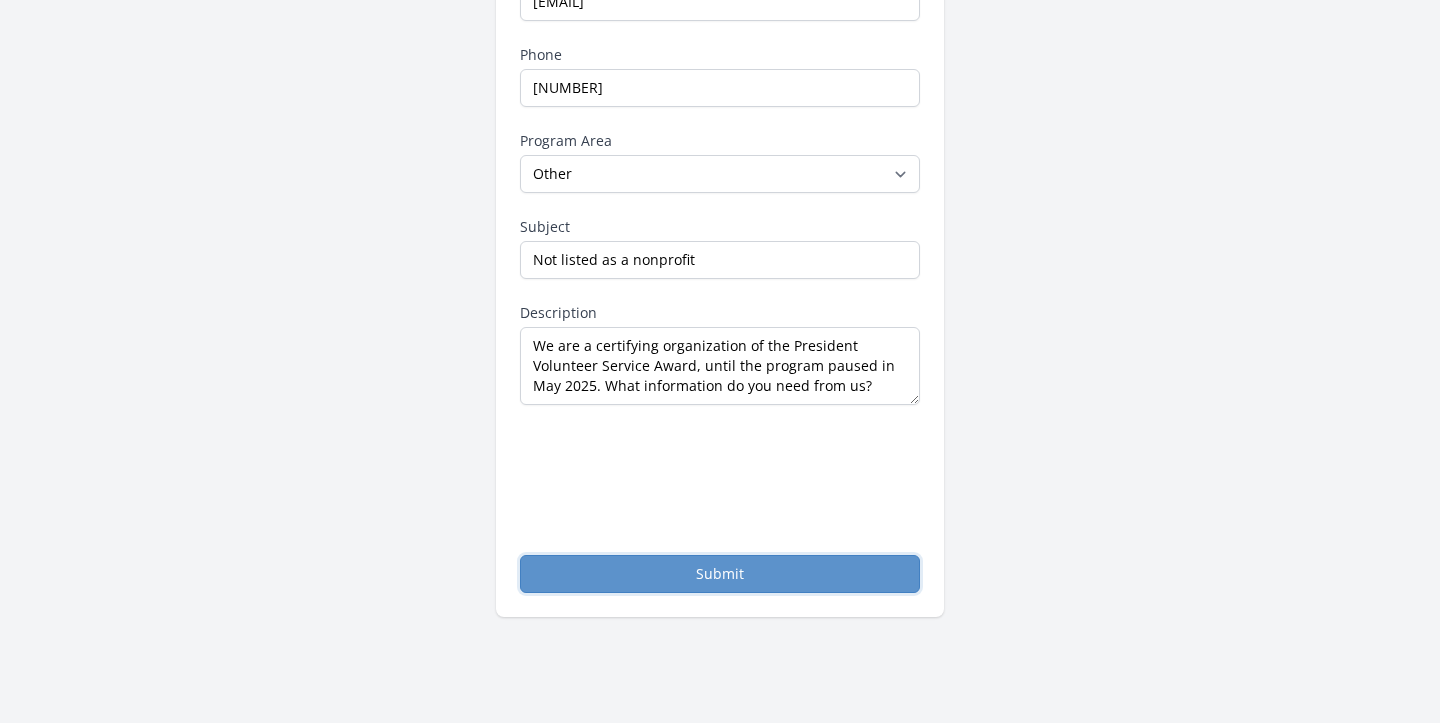 click on "Submit" at bounding box center (720, 574) 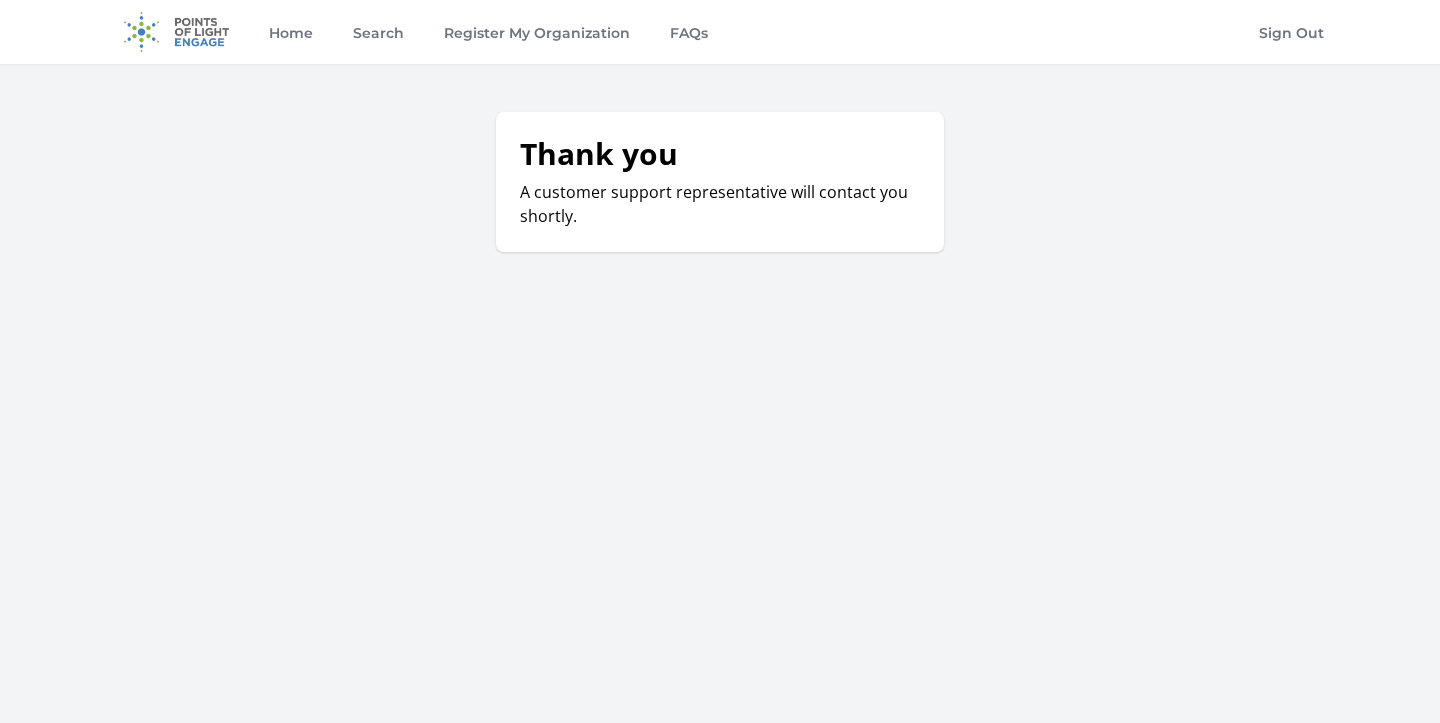 scroll, scrollTop: 0, scrollLeft: 0, axis: both 